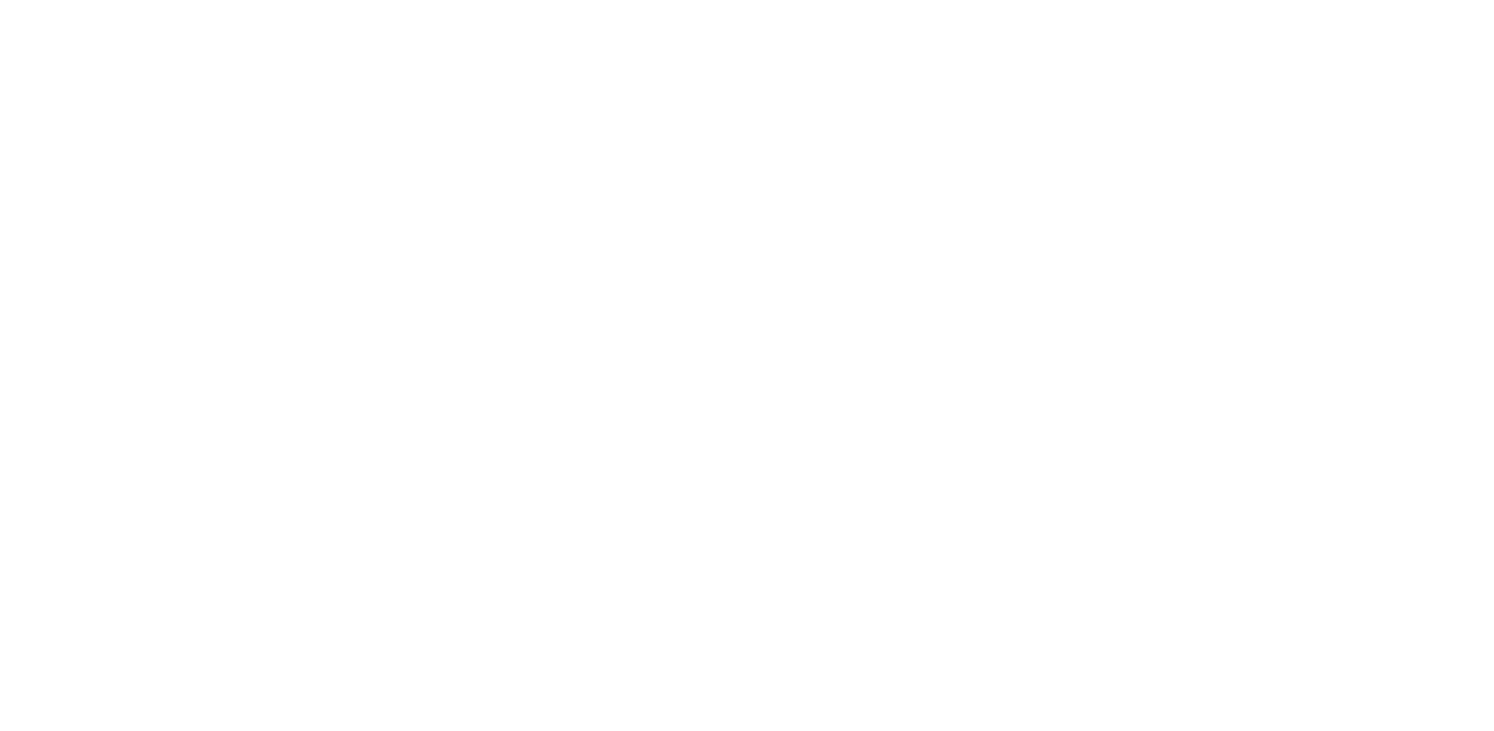 scroll, scrollTop: 0, scrollLeft: 0, axis: both 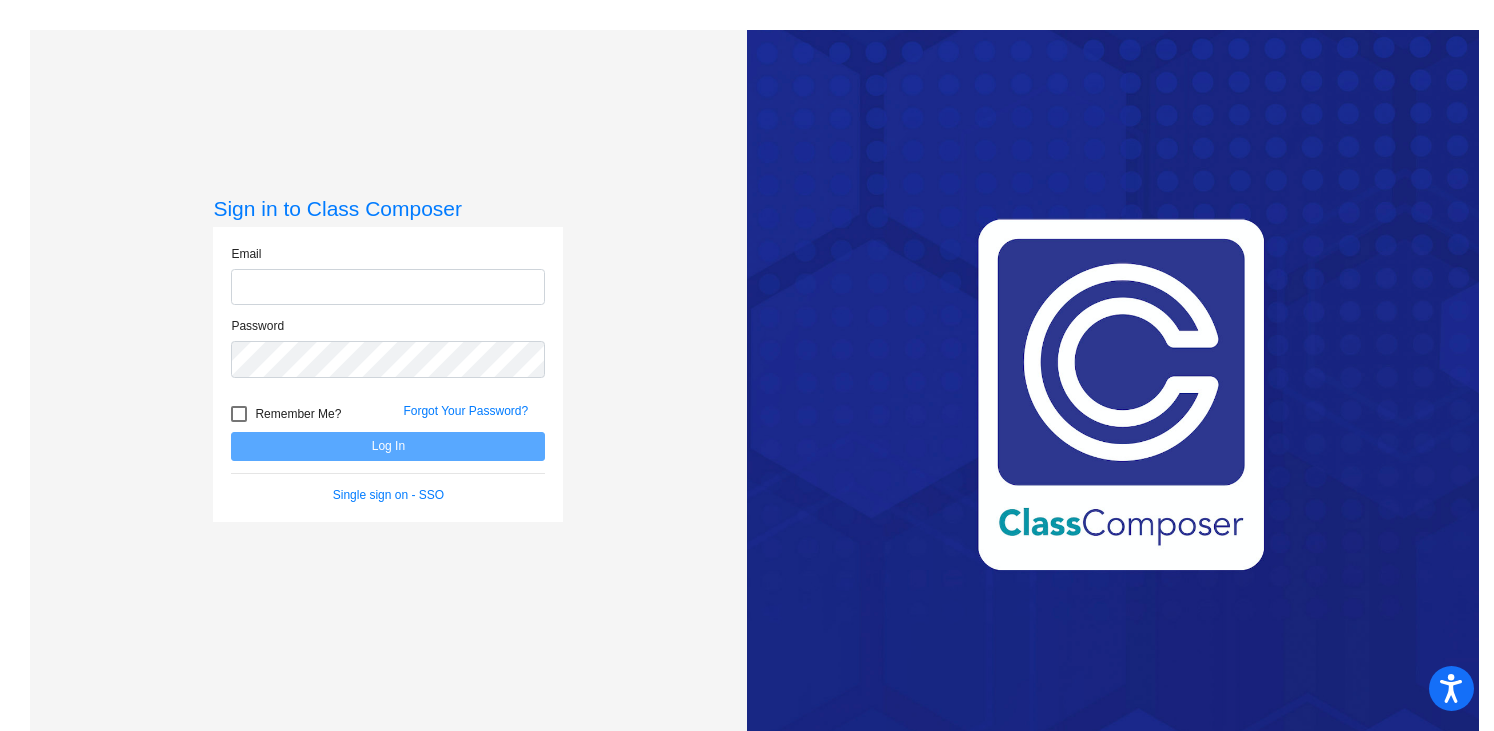 type on "[PERSON_NAME][EMAIL_ADDRESS][PERSON_NAME][DOMAIN_NAME]" 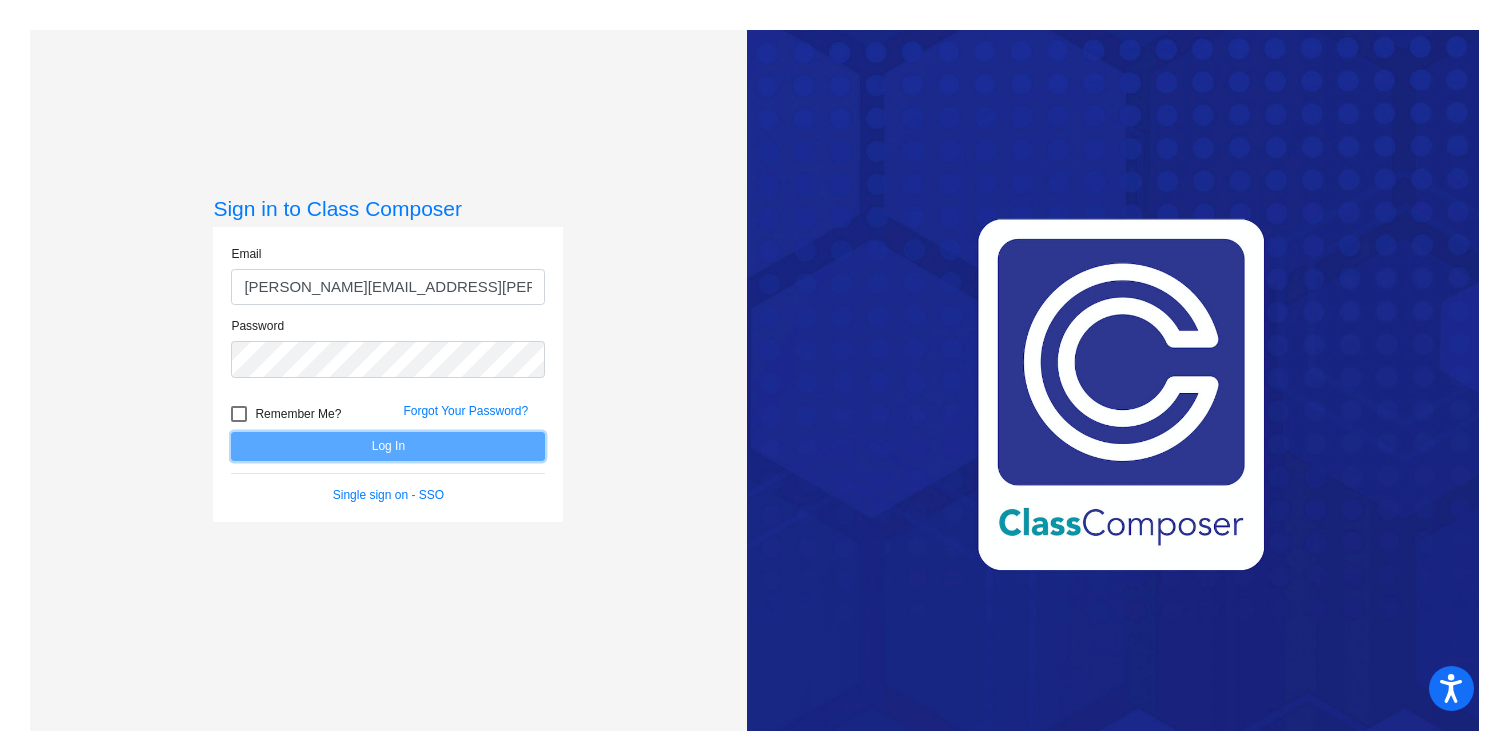 click on "Log In" 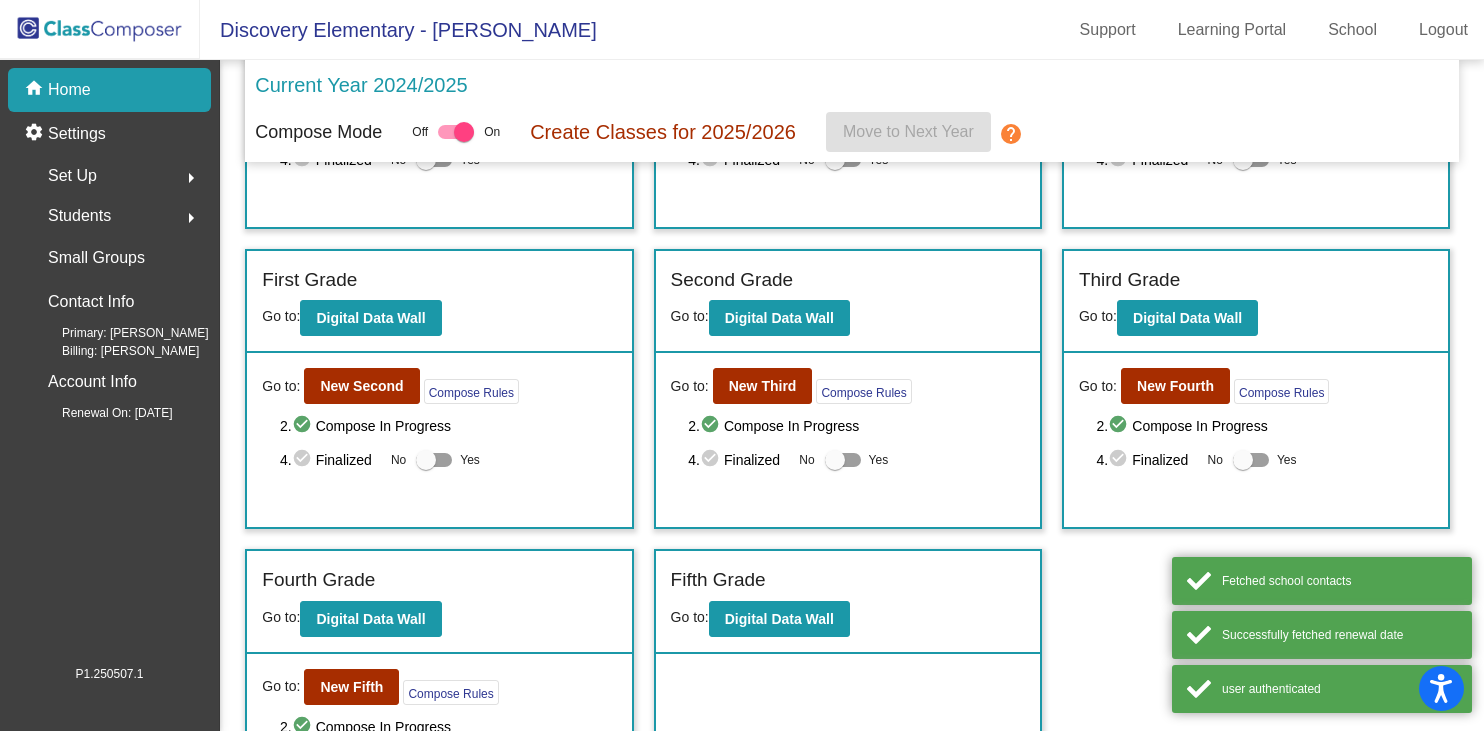 scroll, scrollTop: 314, scrollLeft: 0, axis: vertical 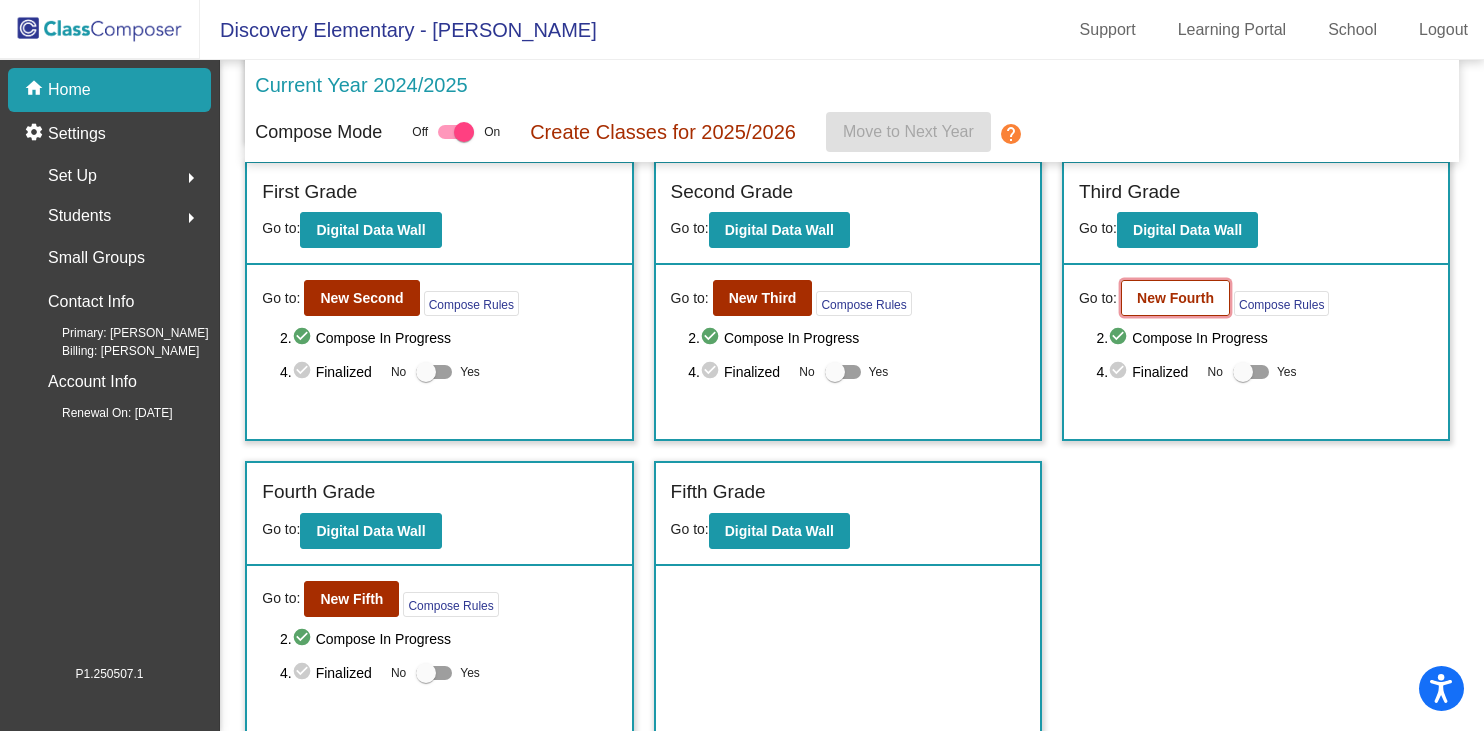 click on "New Fourth" 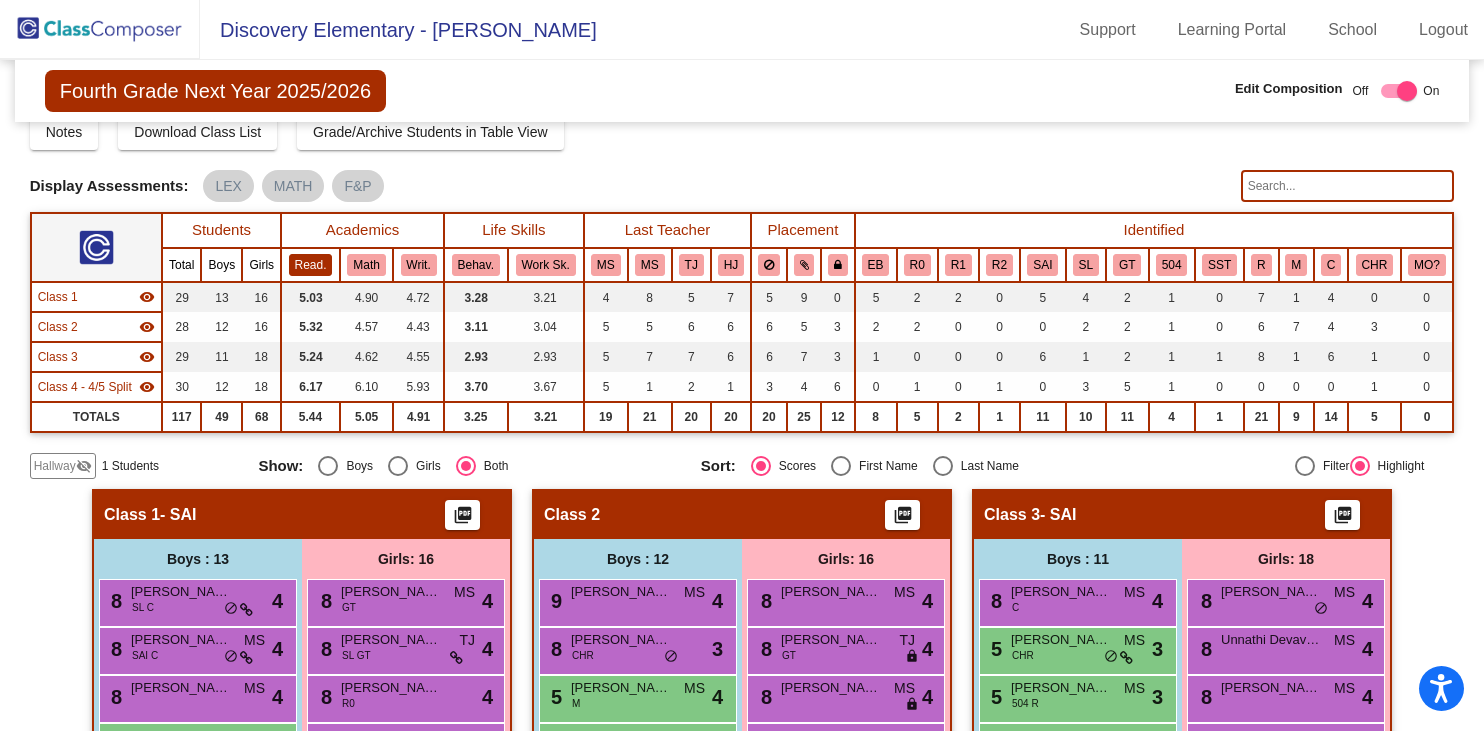 scroll, scrollTop: 78, scrollLeft: 0, axis: vertical 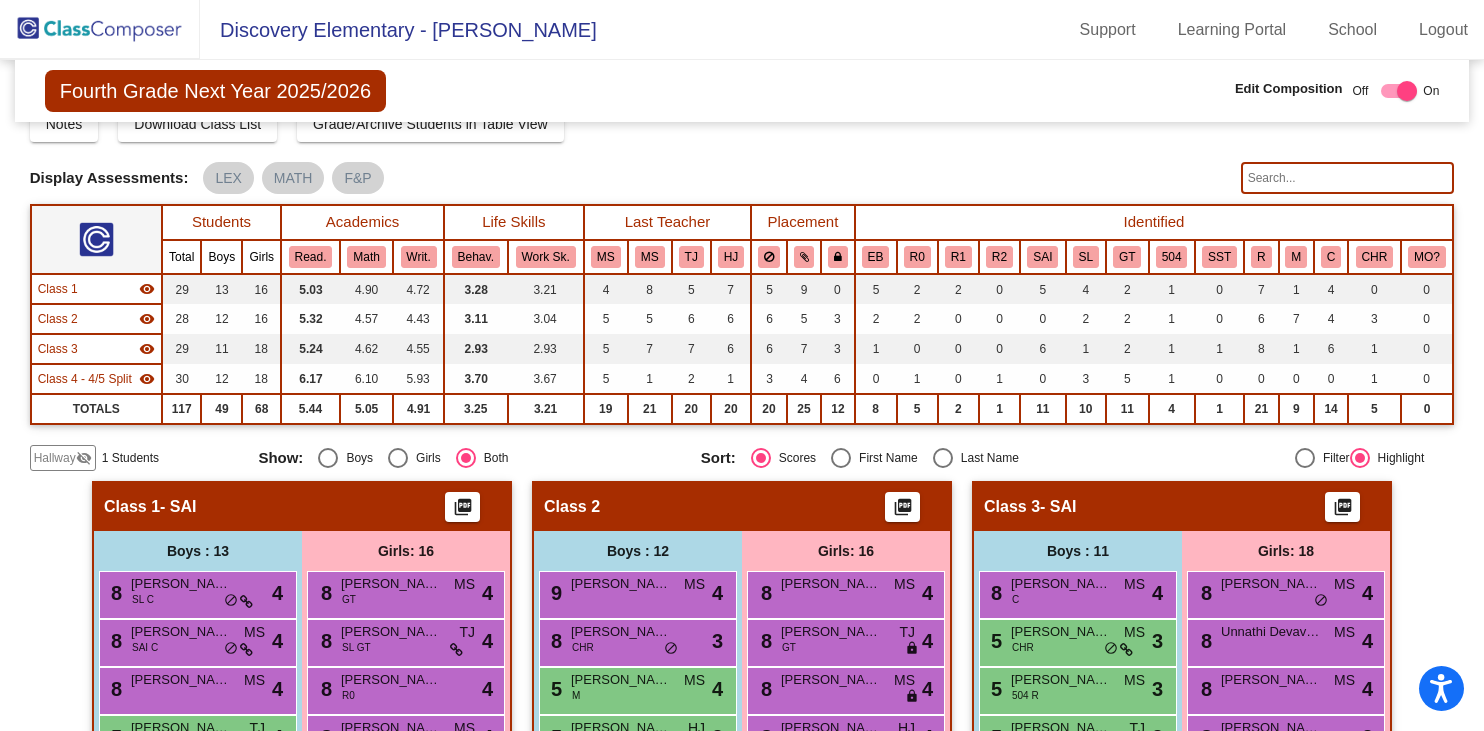 click on "Hallway" 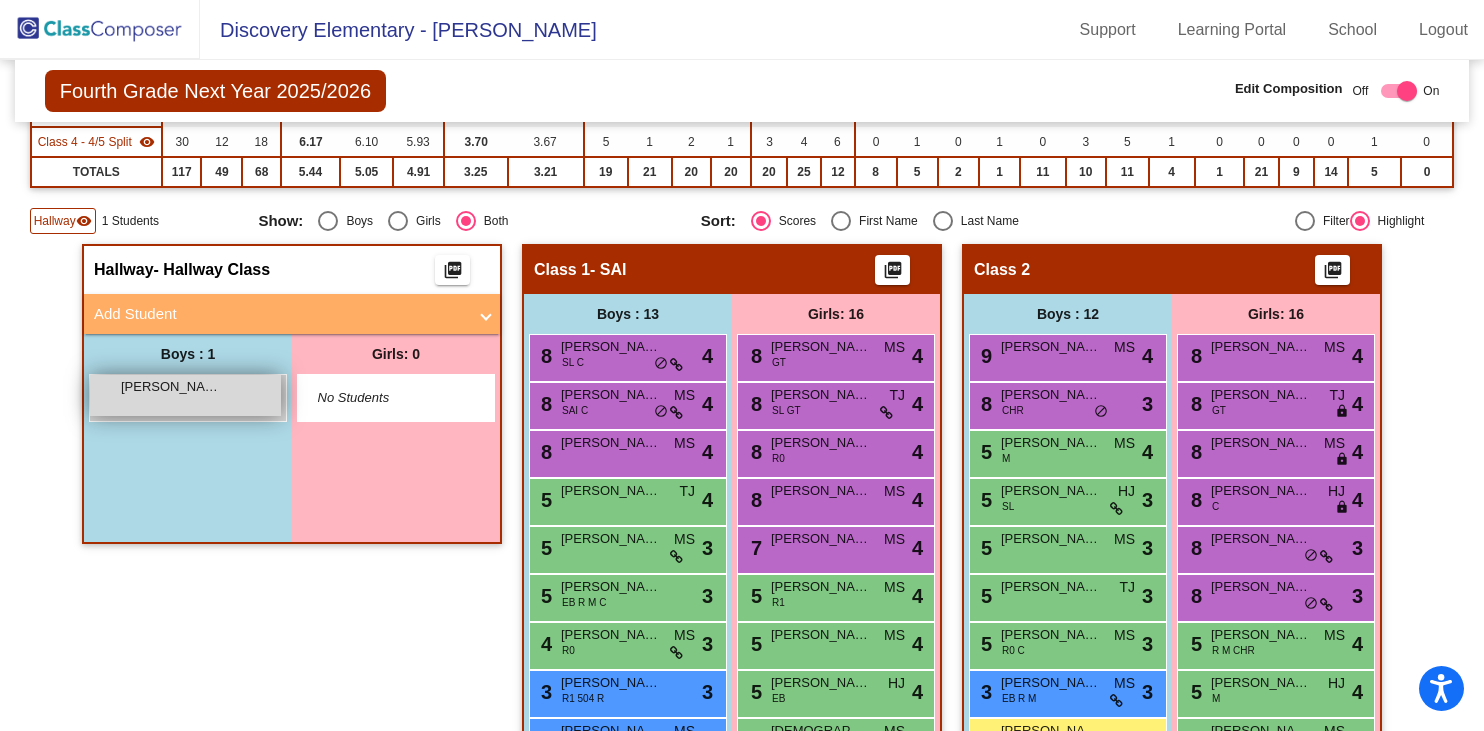 scroll, scrollTop: 323, scrollLeft: 0, axis: vertical 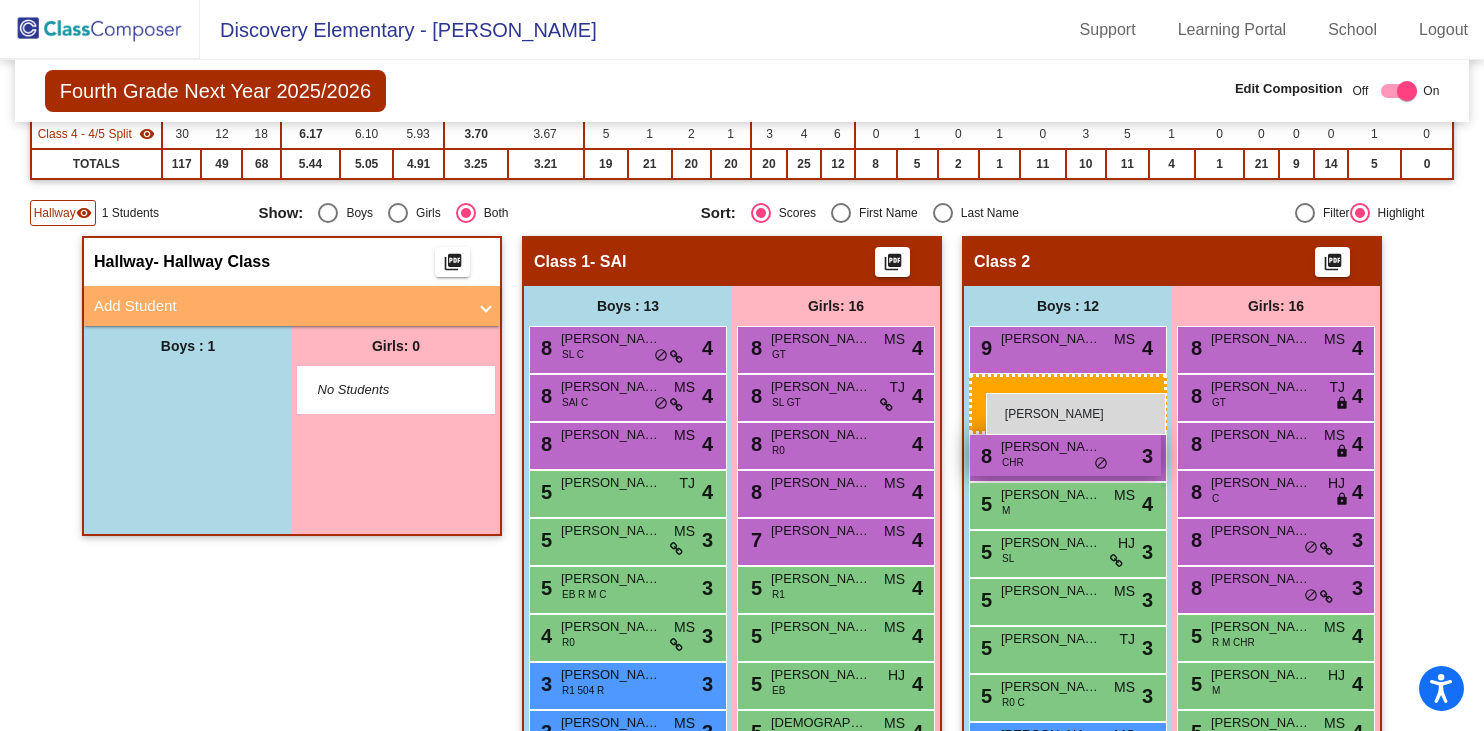 drag, startPoint x: 158, startPoint y: 390, endPoint x: 987, endPoint y: 393, distance: 829.00543 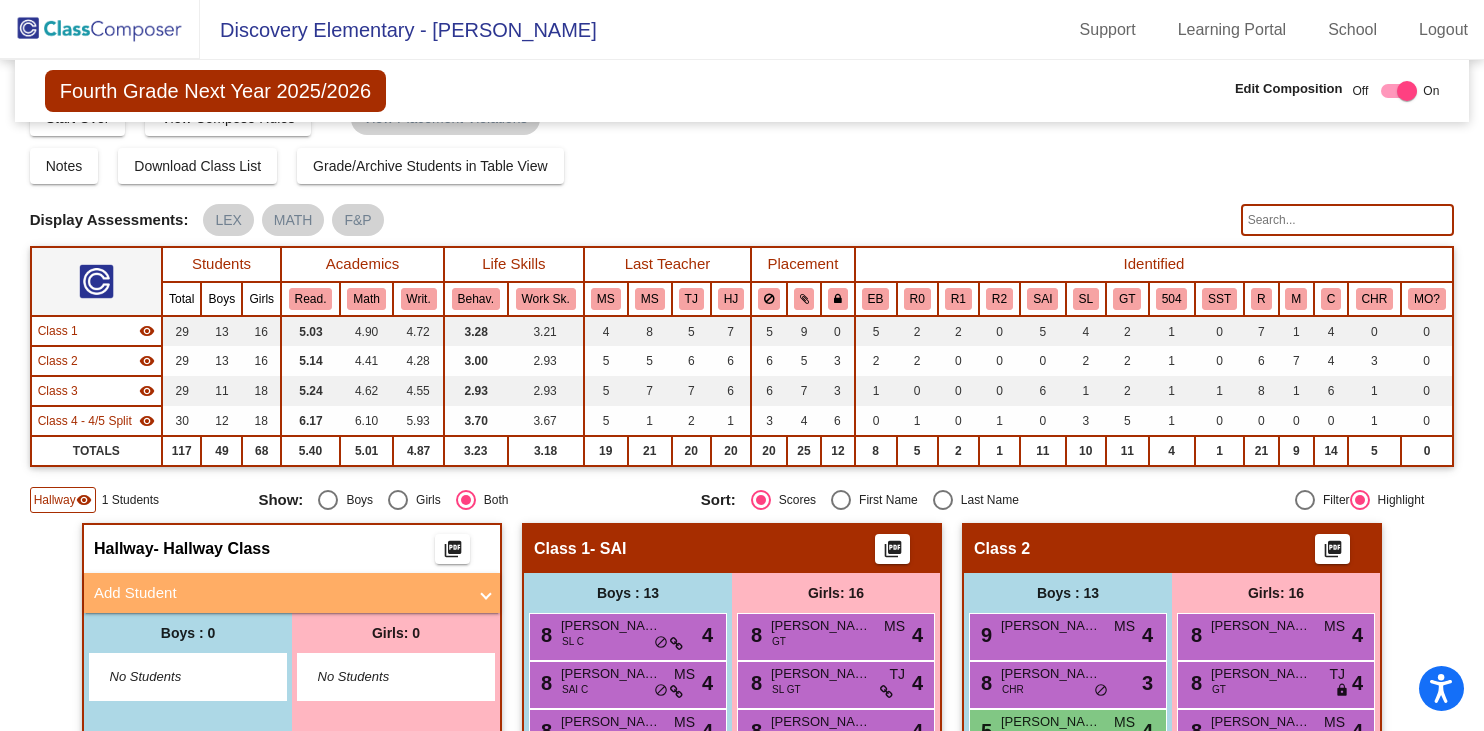 scroll, scrollTop: 0, scrollLeft: 0, axis: both 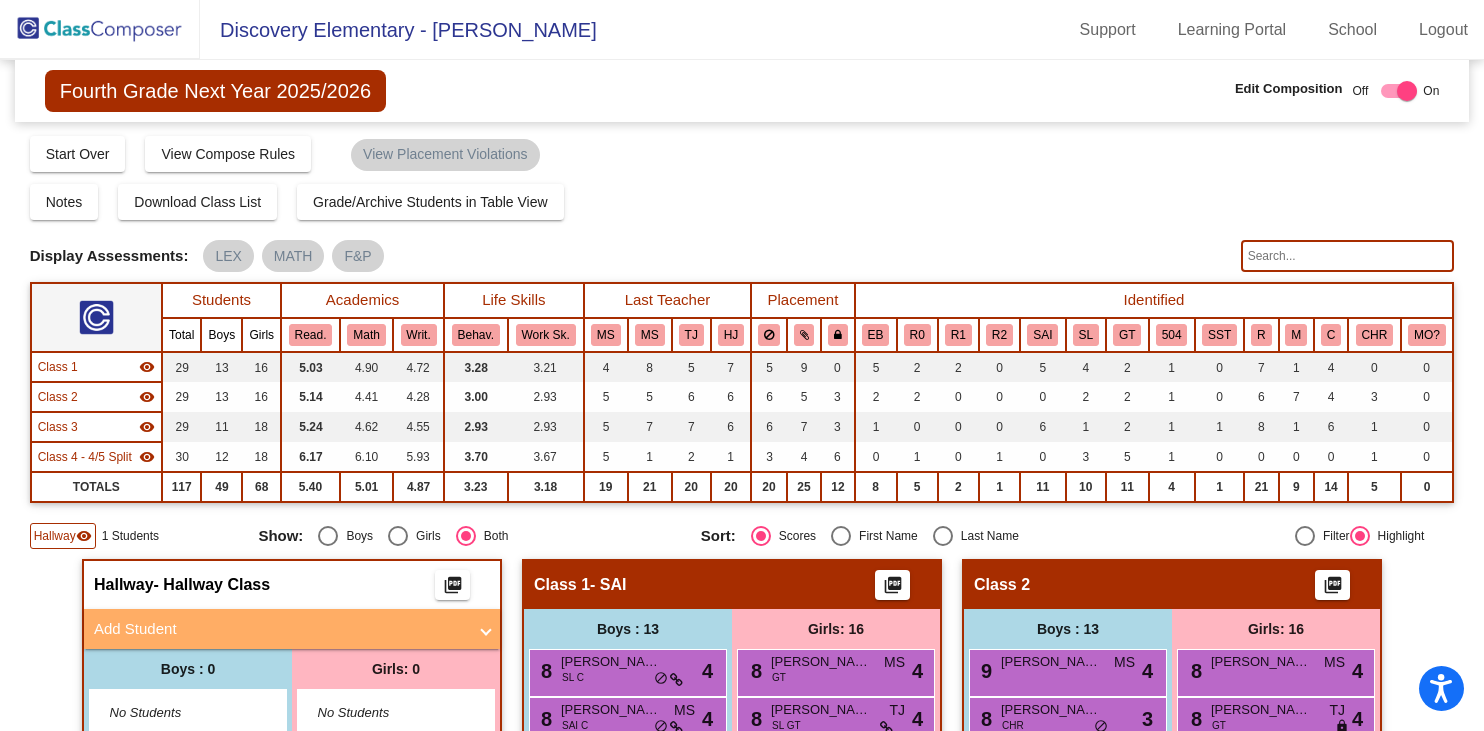 click 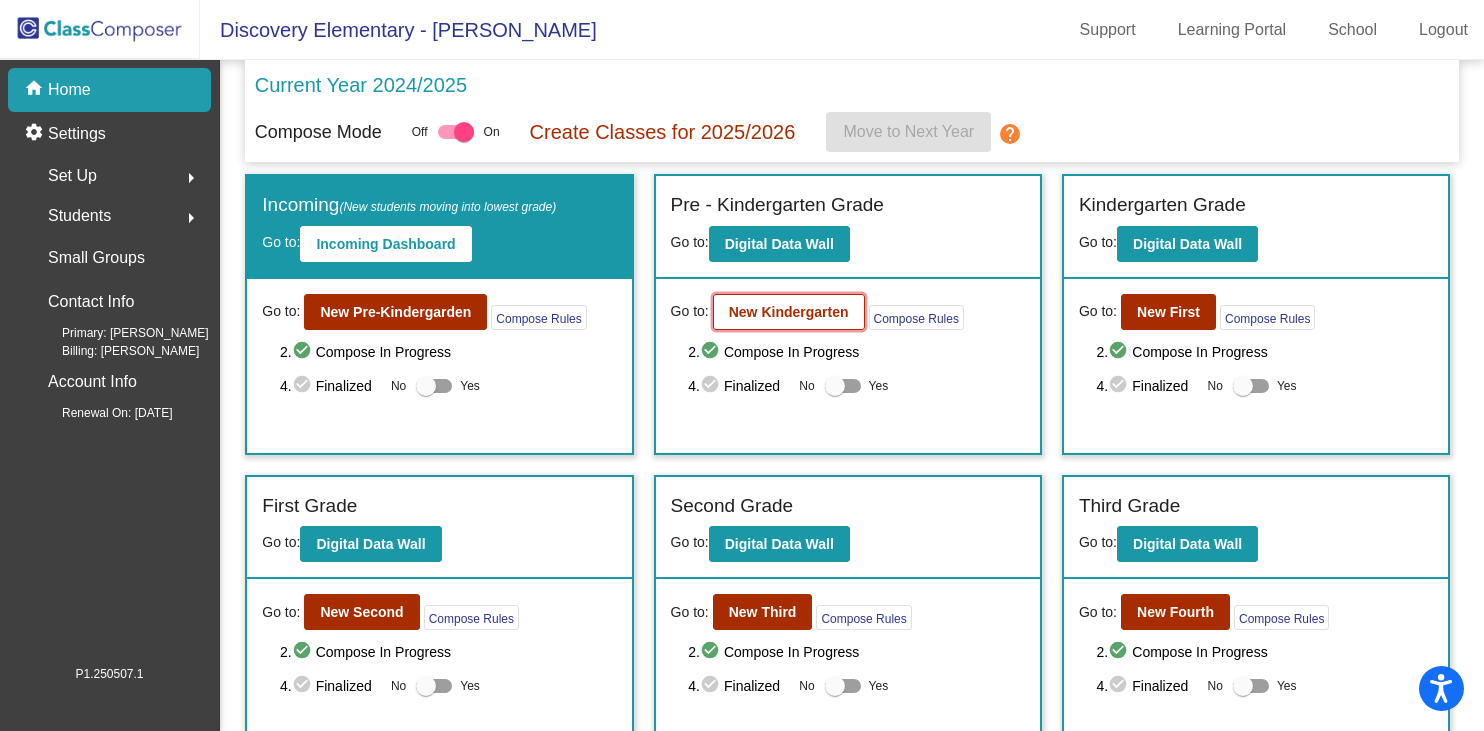 click on "New Kindergarten" 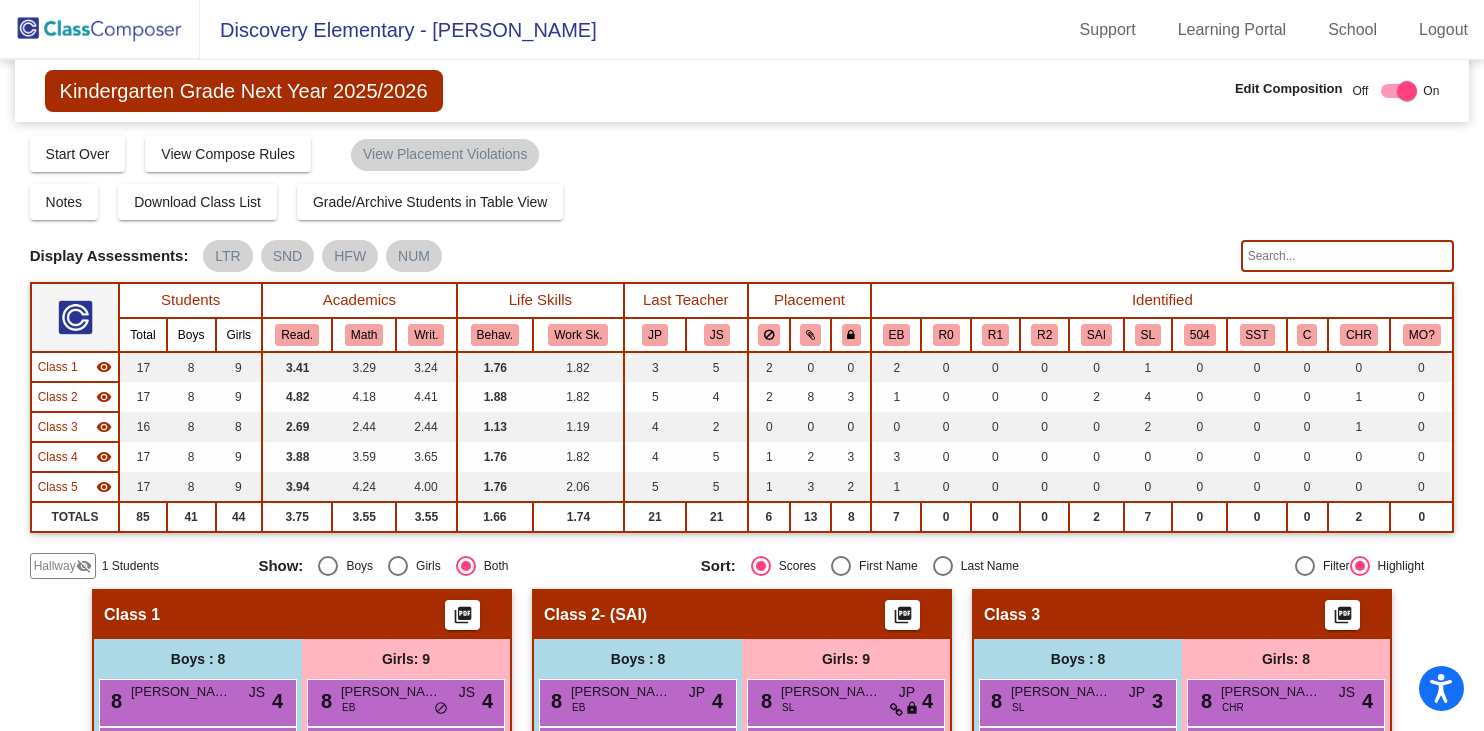 click on "Hallway" 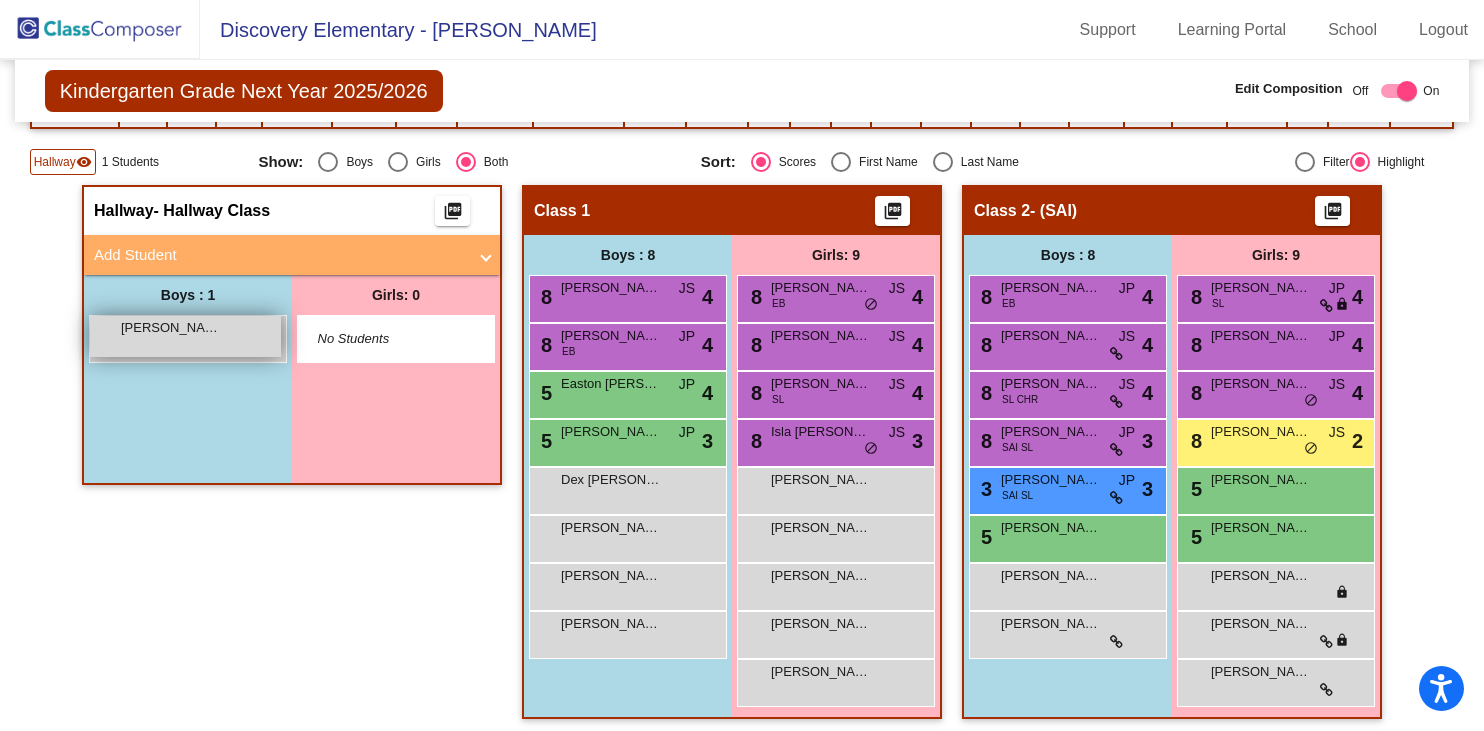 scroll, scrollTop: 383, scrollLeft: 0, axis: vertical 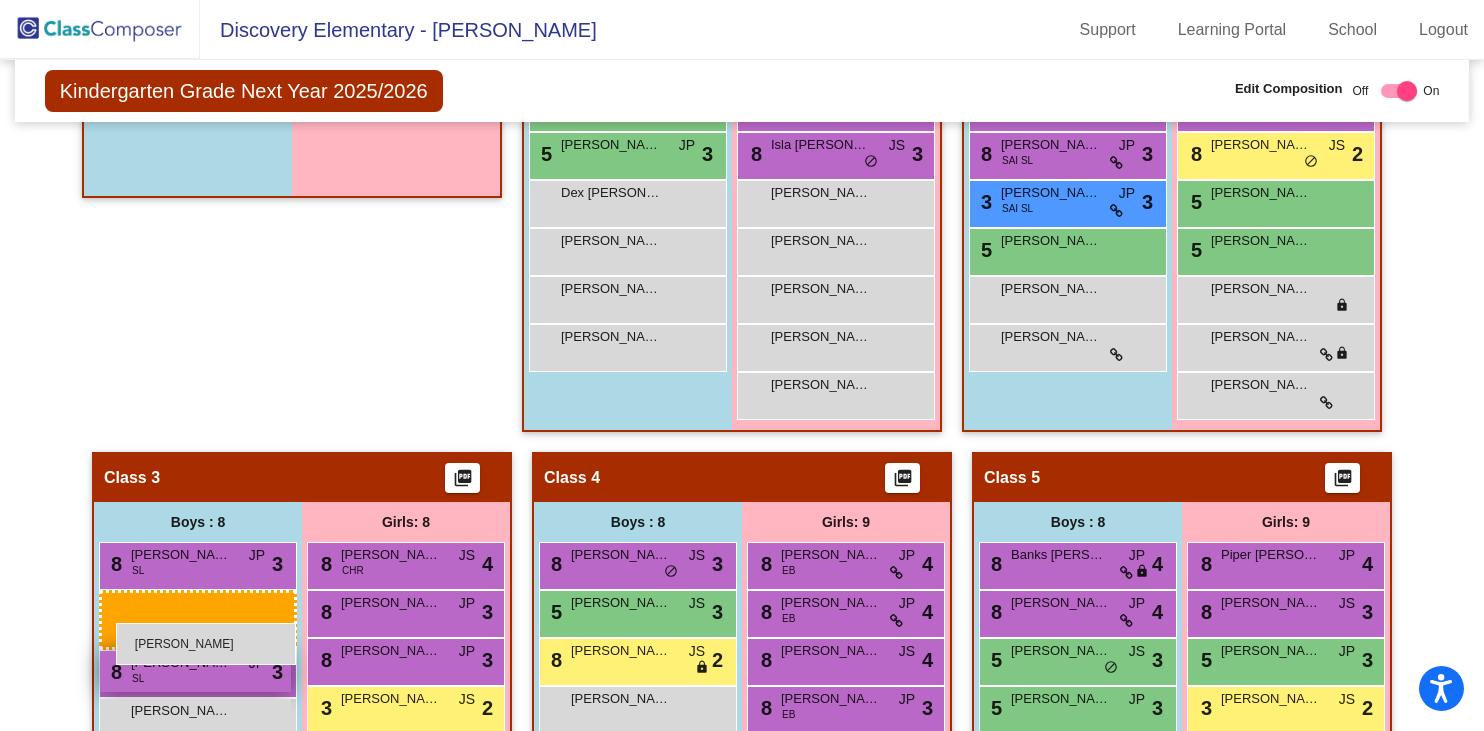 drag, startPoint x: 185, startPoint y: 362, endPoint x: 116, endPoint y: 622, distance: 269 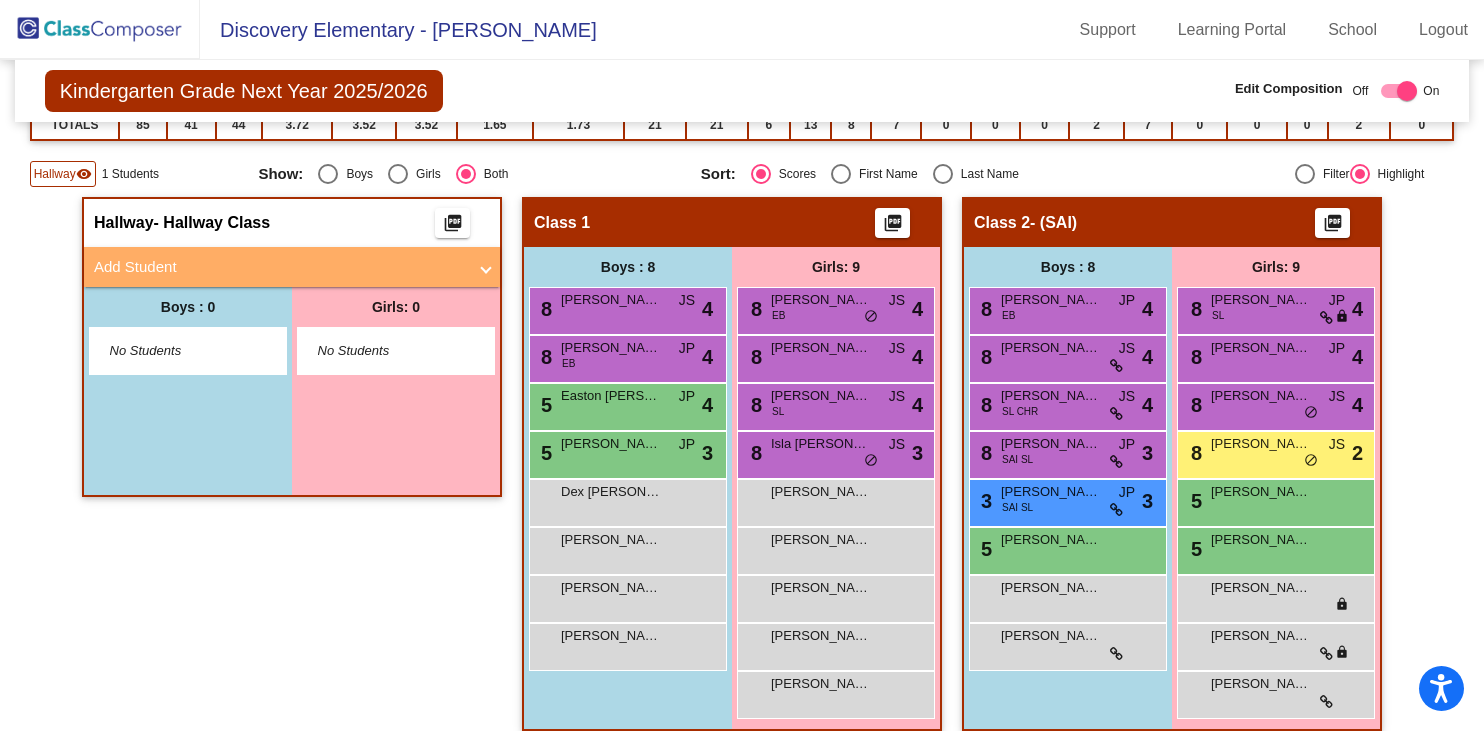 scroll, scrollTop: 0, scrollLeft: 0, axis: both 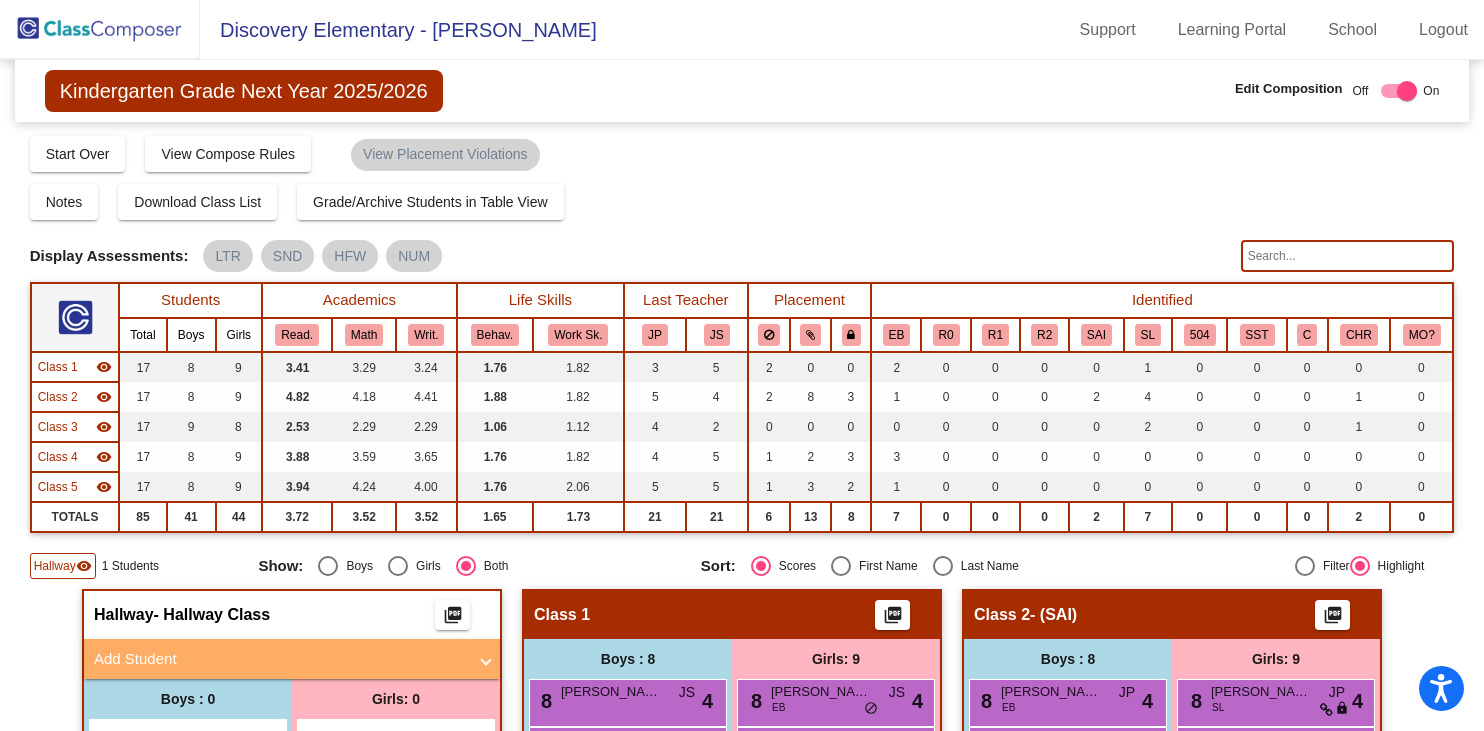 click 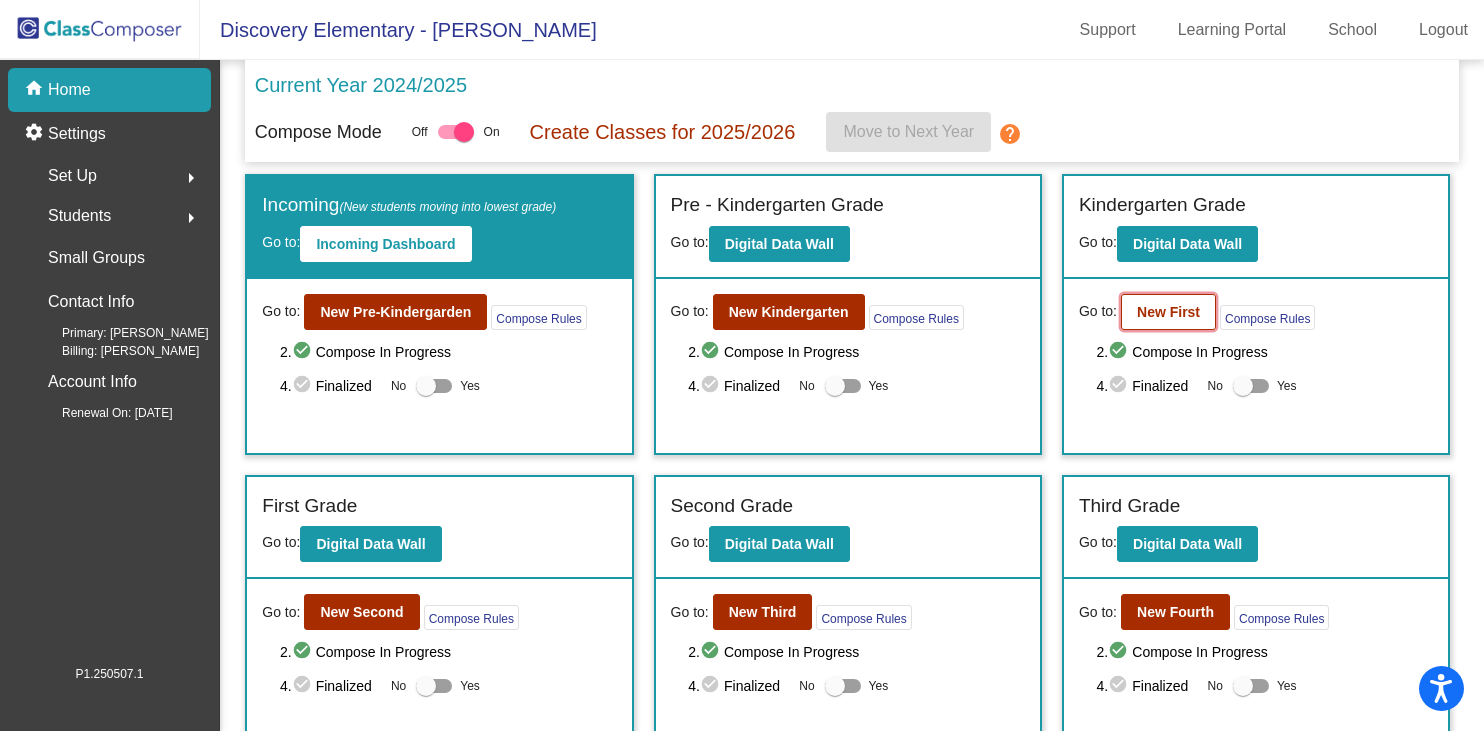 click on "New First" 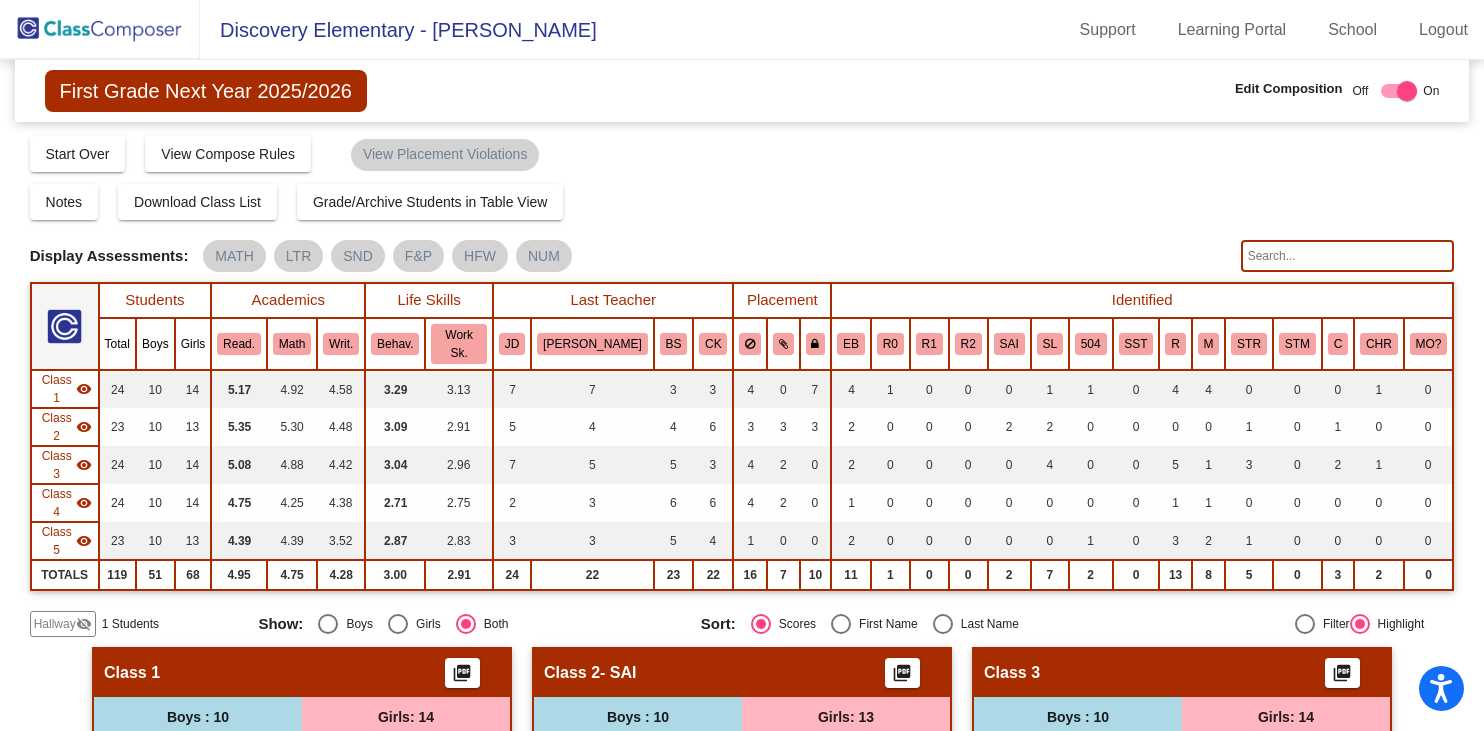 click on "Hallway" 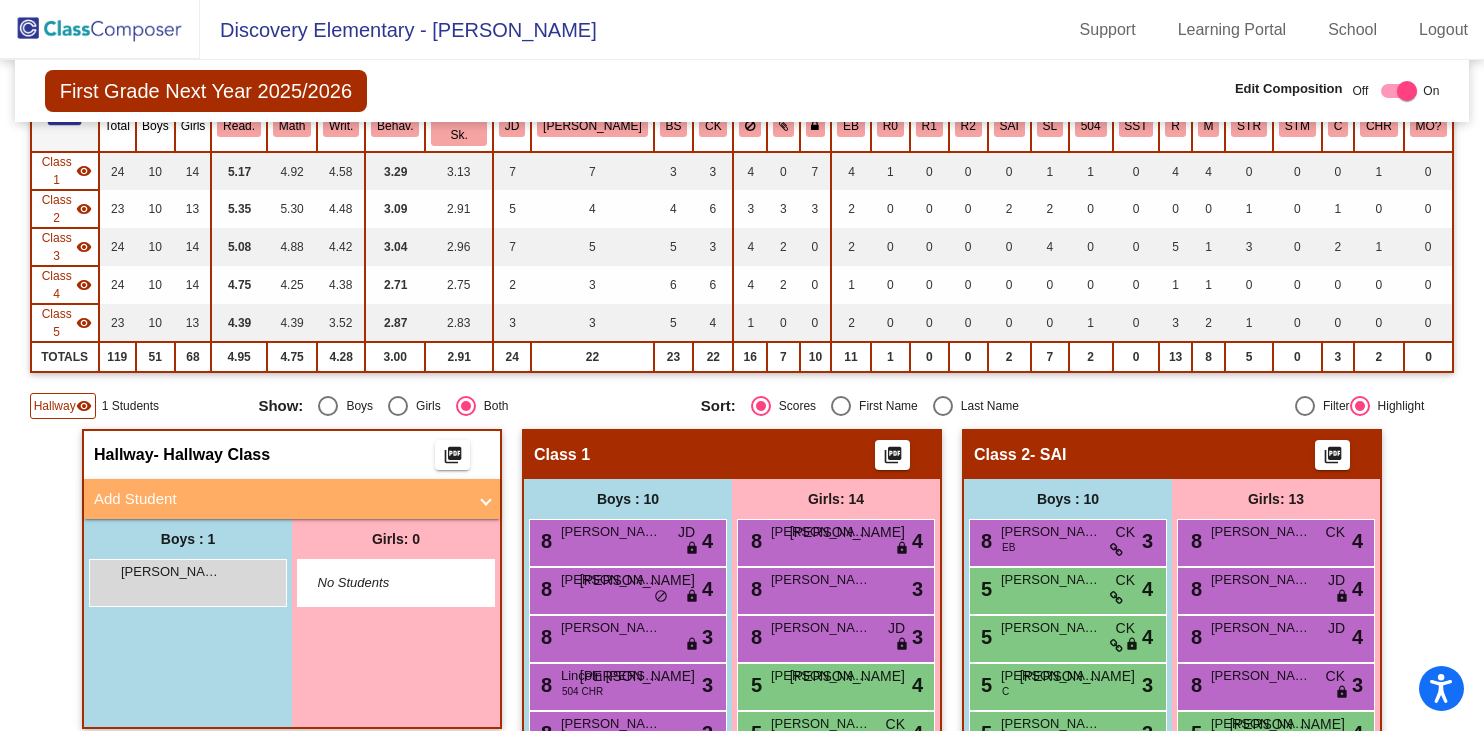 scroll, scrollTop: 236, scrollLeft: 0, axis: vertical 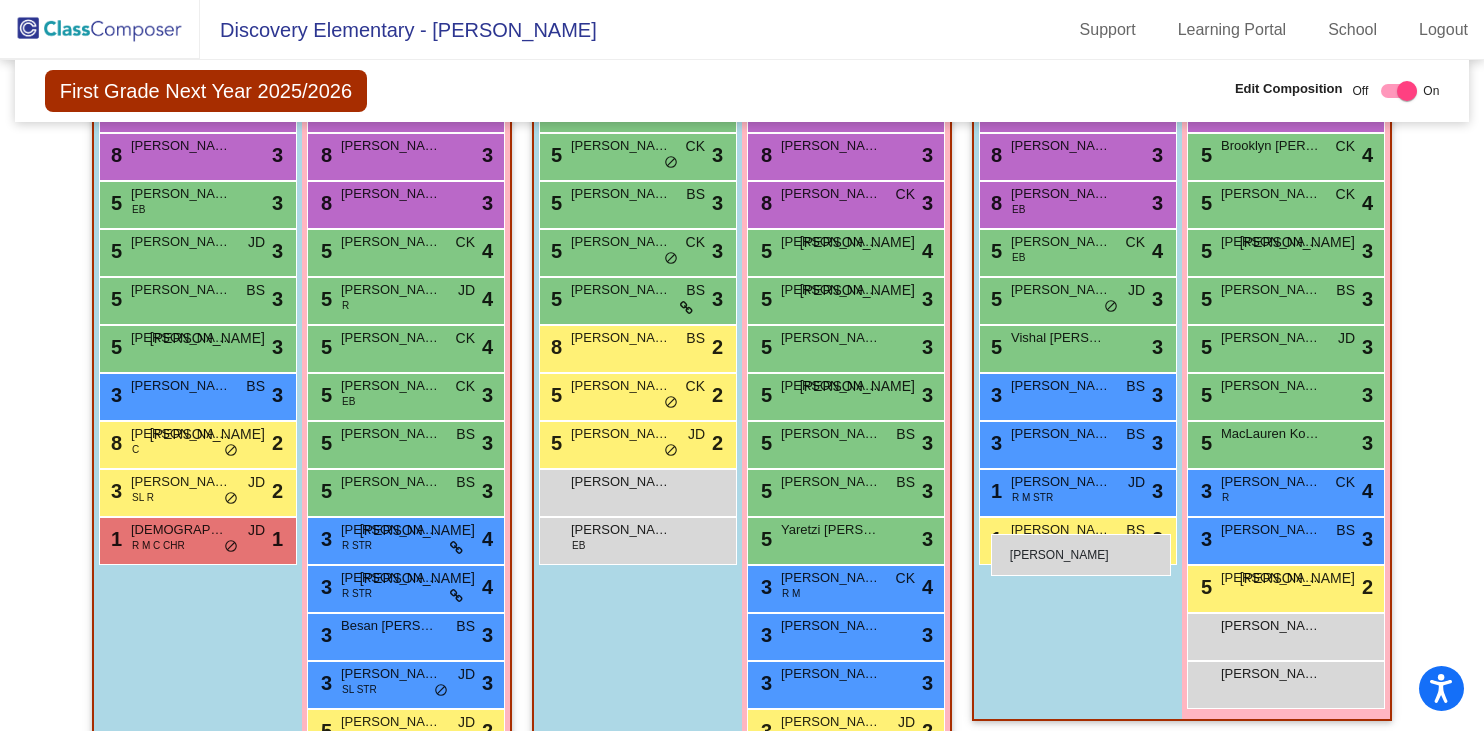 drag, startPoint x: 166, startPoint y: 512, endPoint x: 991, endPoint y: 534, distance: 825.2933 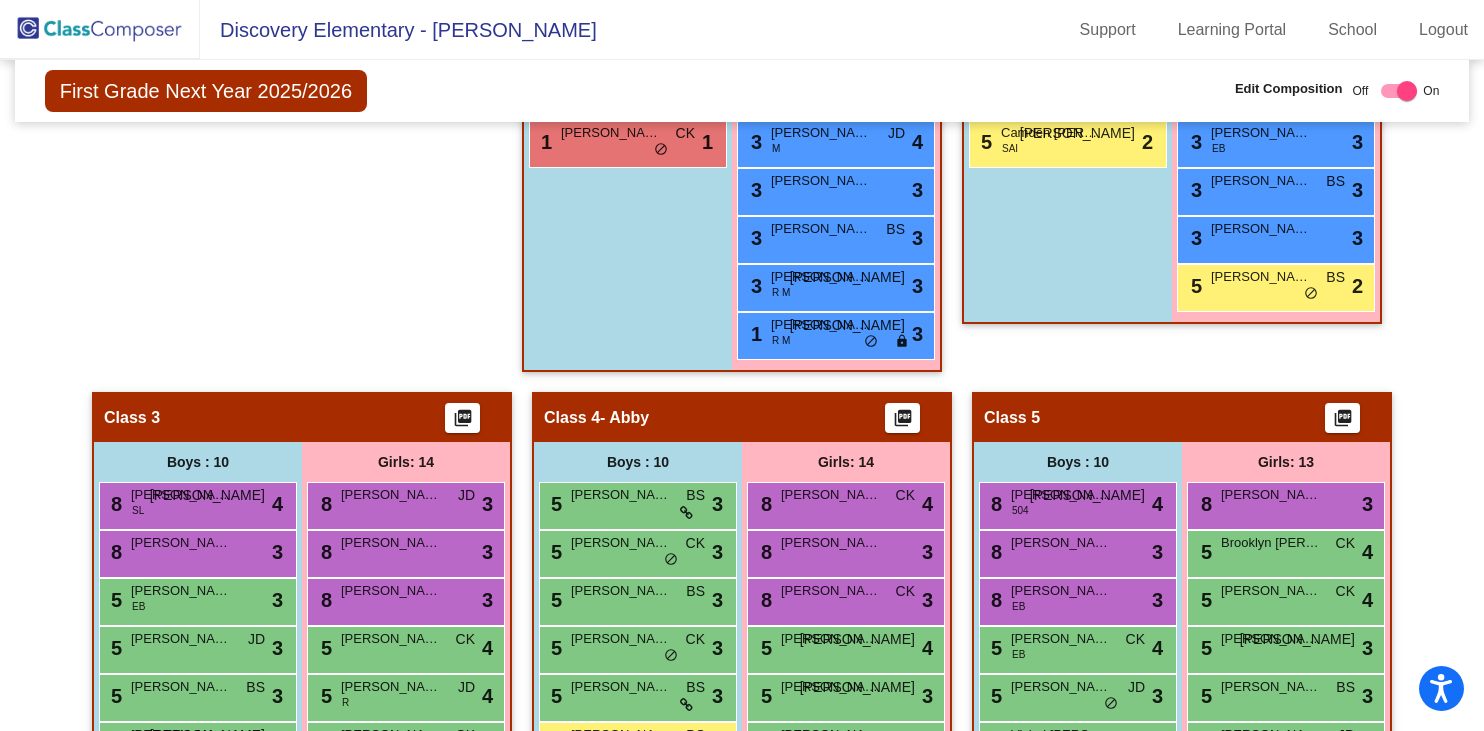 scroll, scrollTop: 445, scrollLeft: 0, axis: vertical 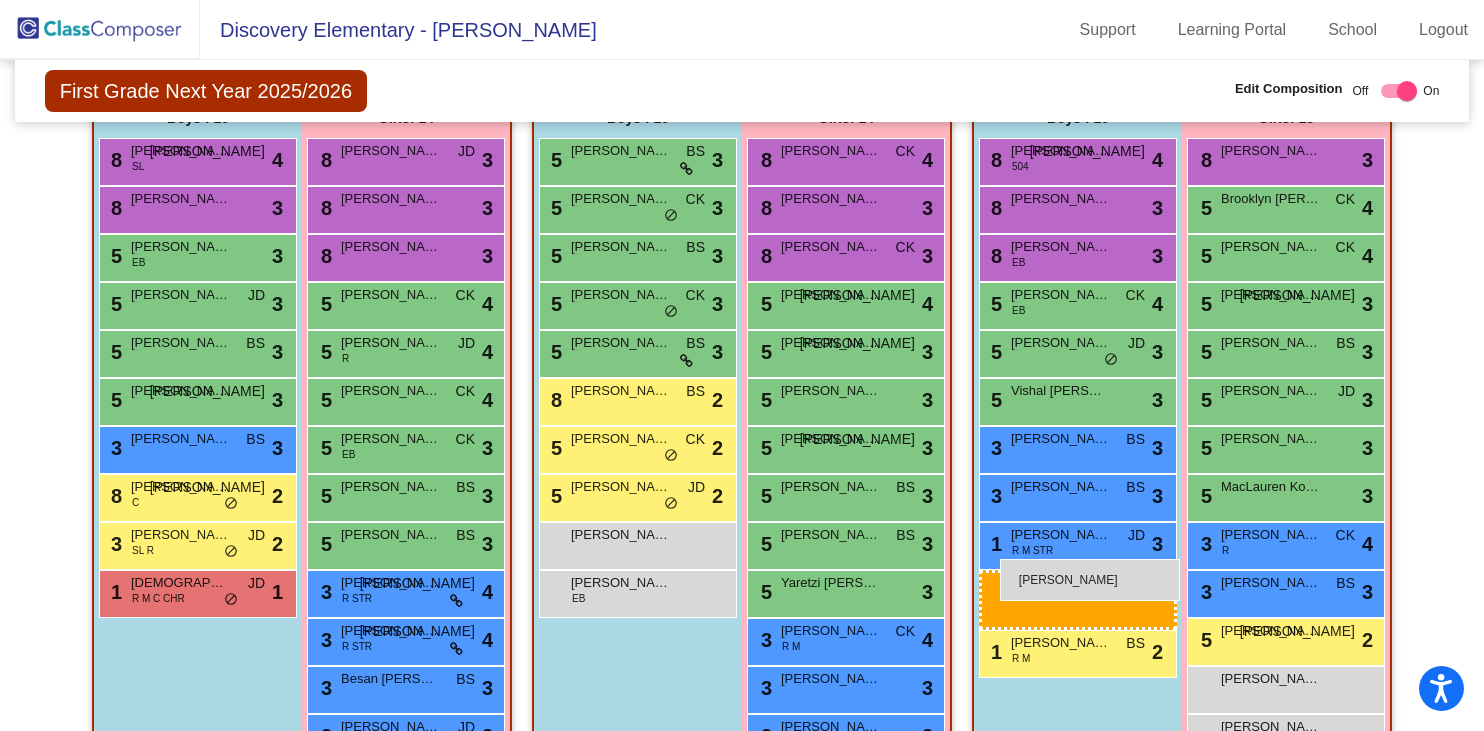 drag, startPoint x: 132, startPoint y: 299, endPoint x: 1000, endPoint y: 568, distance: 908.7271 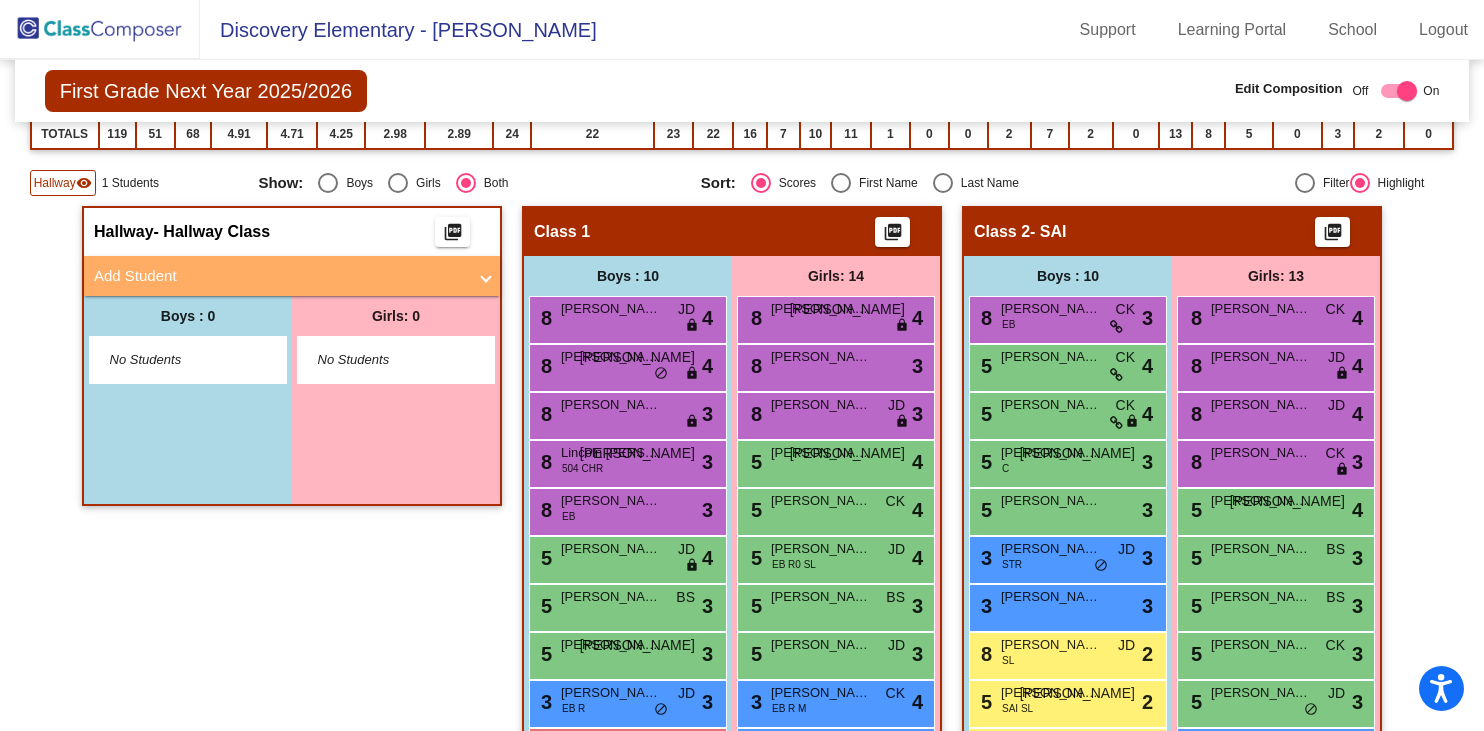 scroll, scrollTop: 334, scrollLeft: 0, axis: vertical 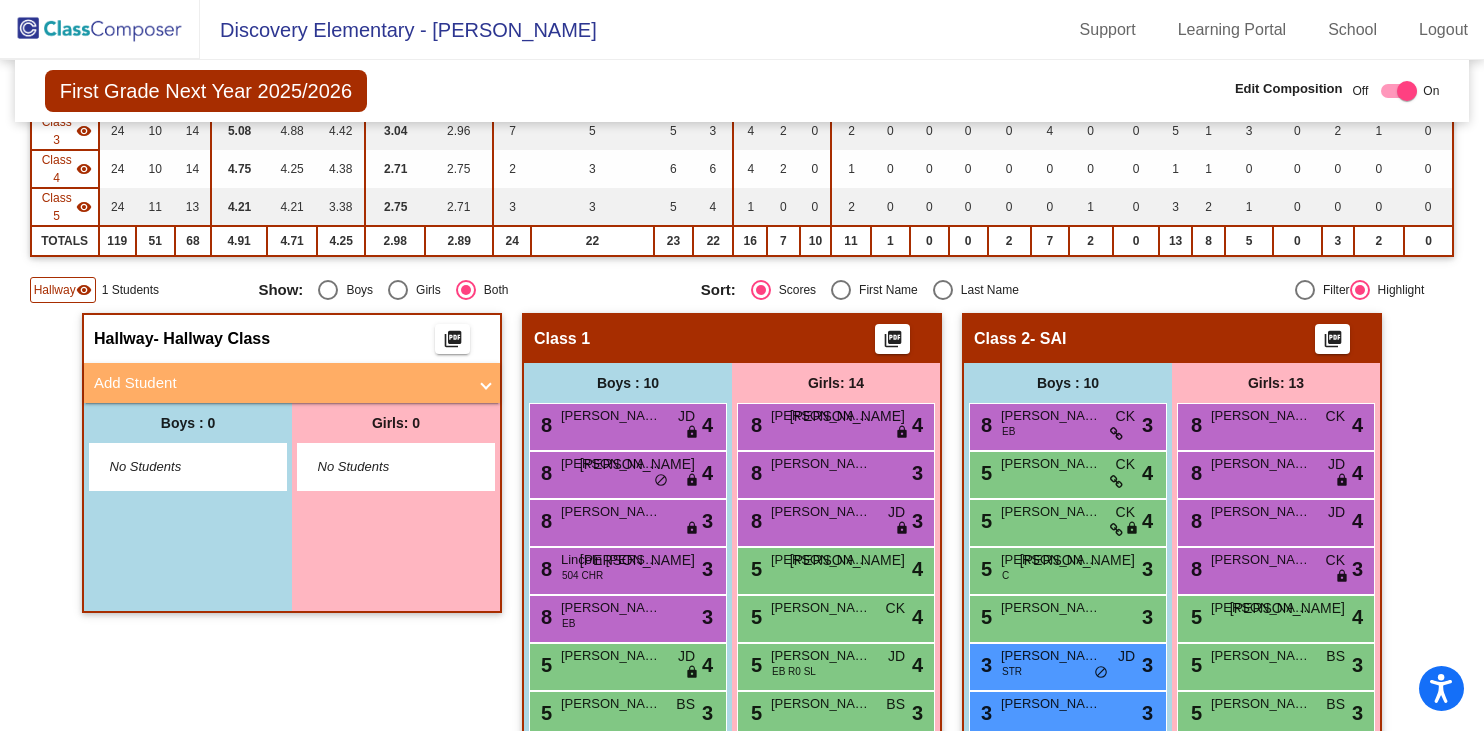 click 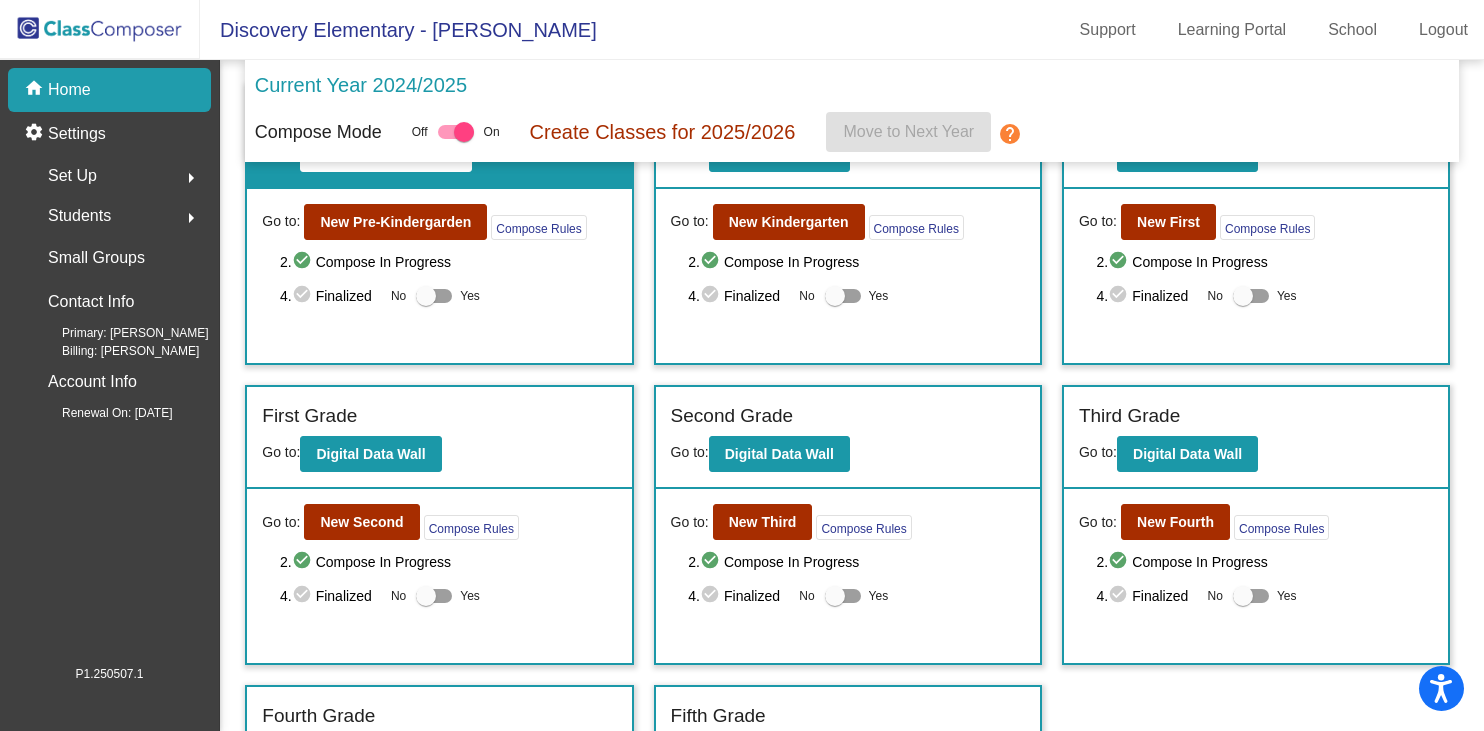 scroll, scrollTop: 88, scrollLeft: 0, axis: vertical 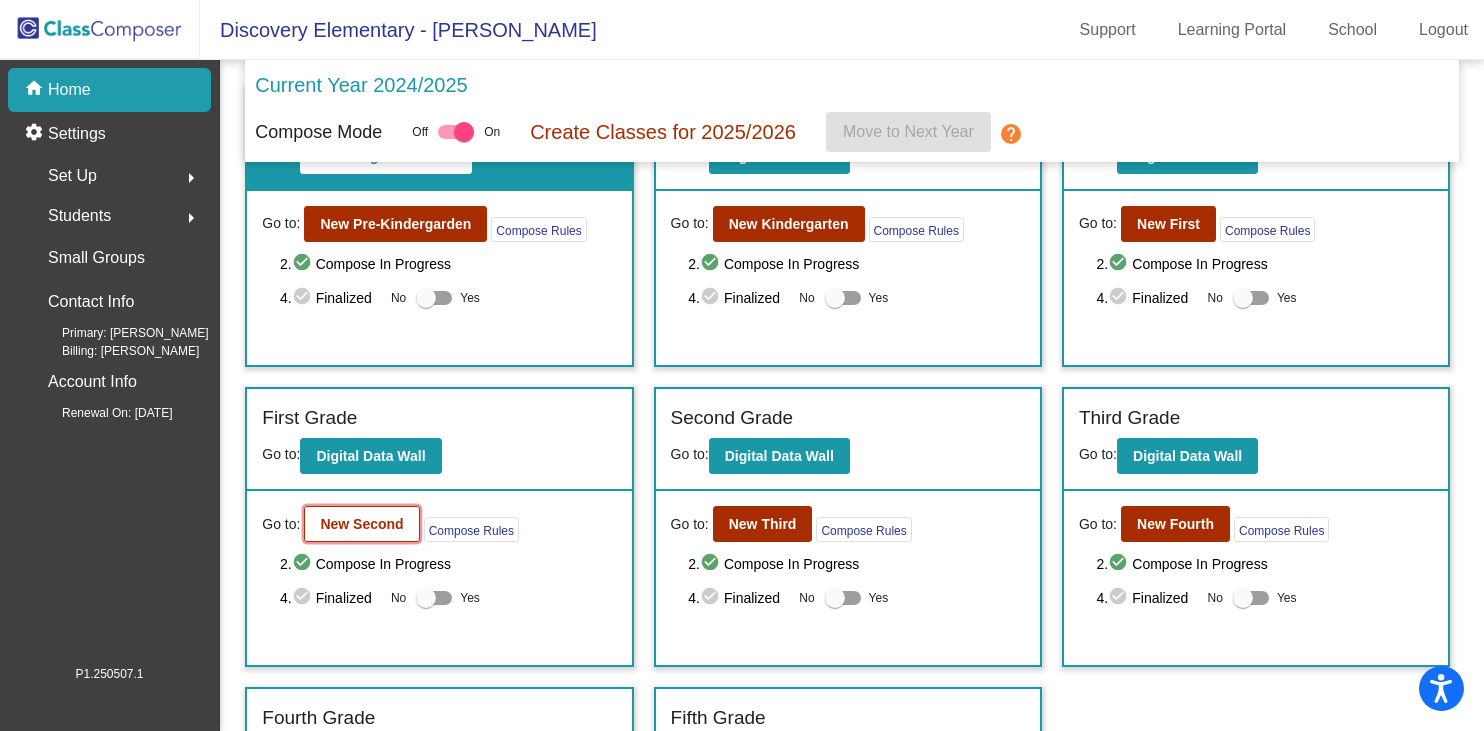 click on "New Second" 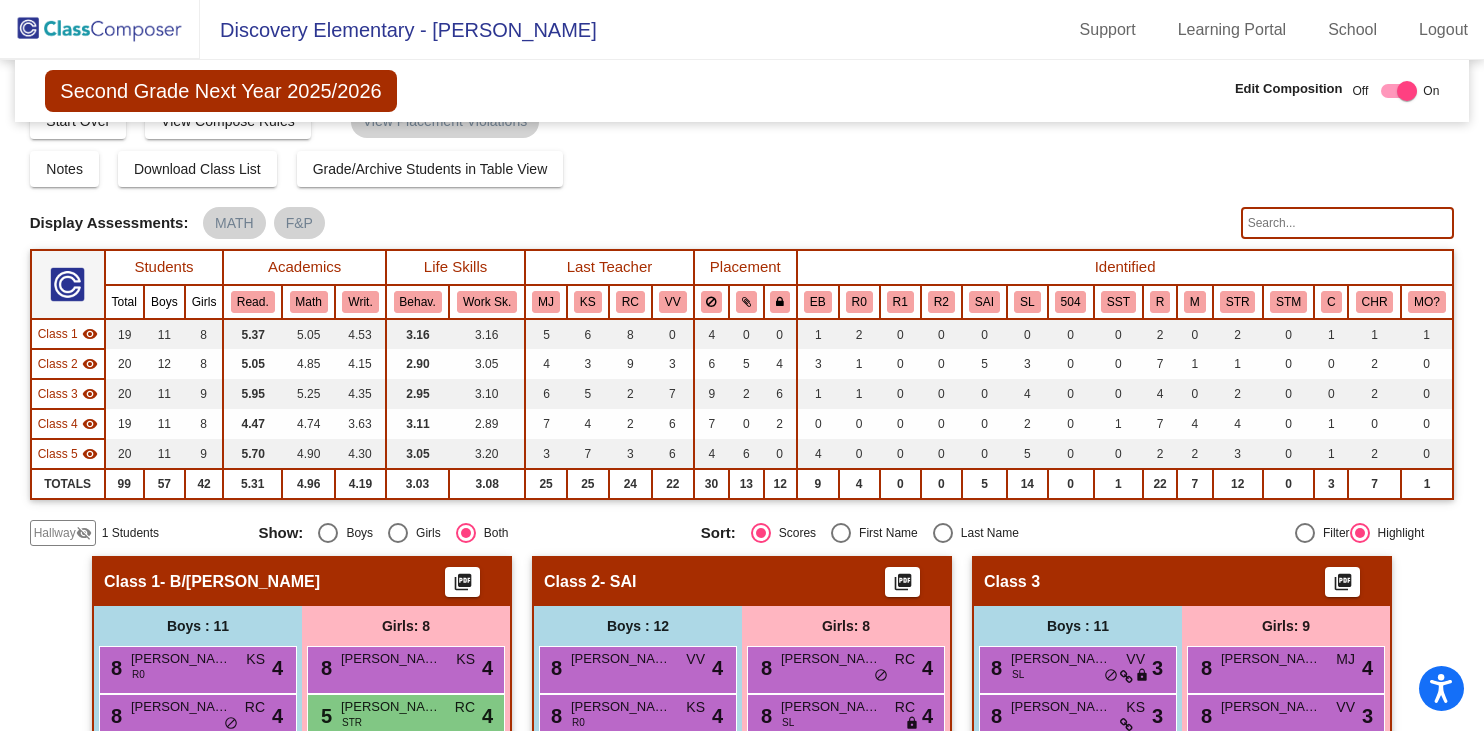 scroll, scrollTop: 40, scrollLeft: 0, axis: vertical 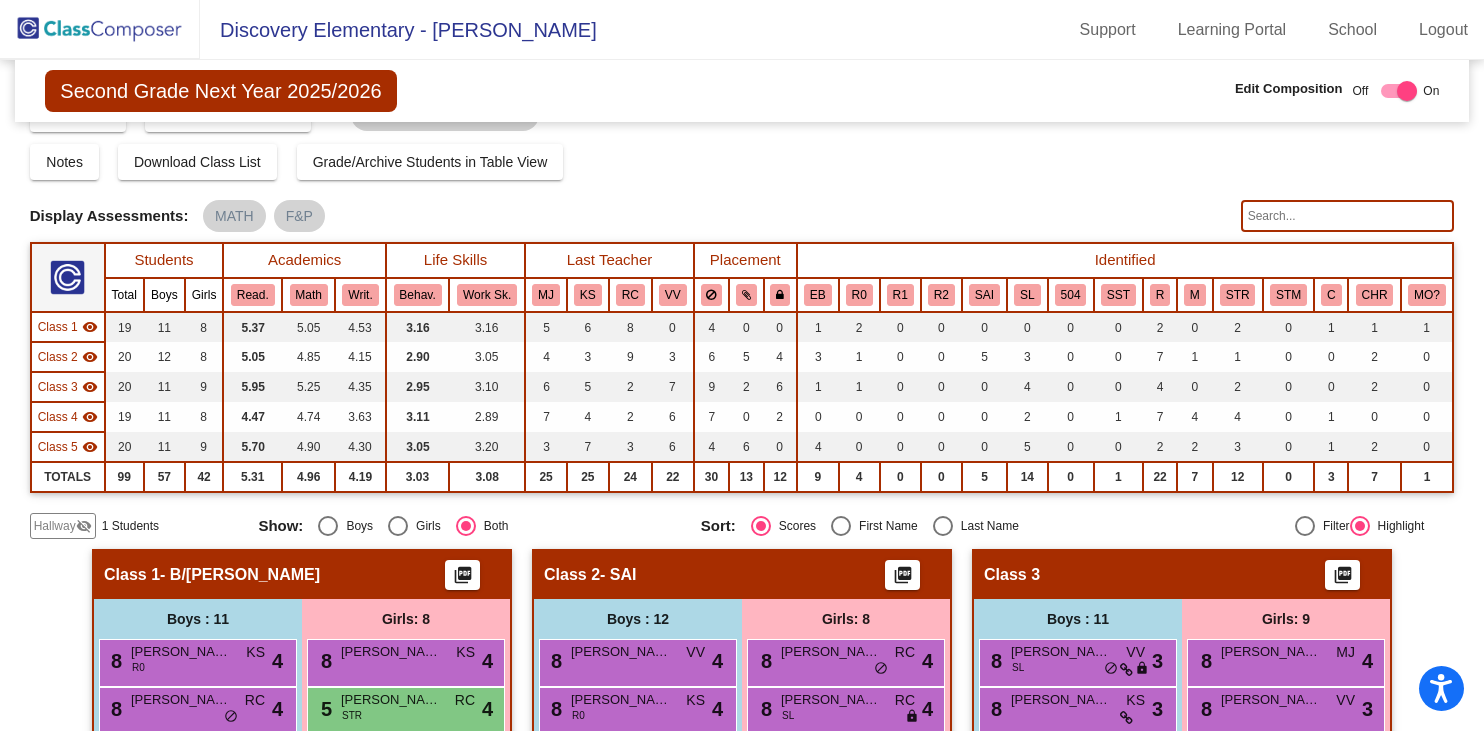 click on "Hallway" 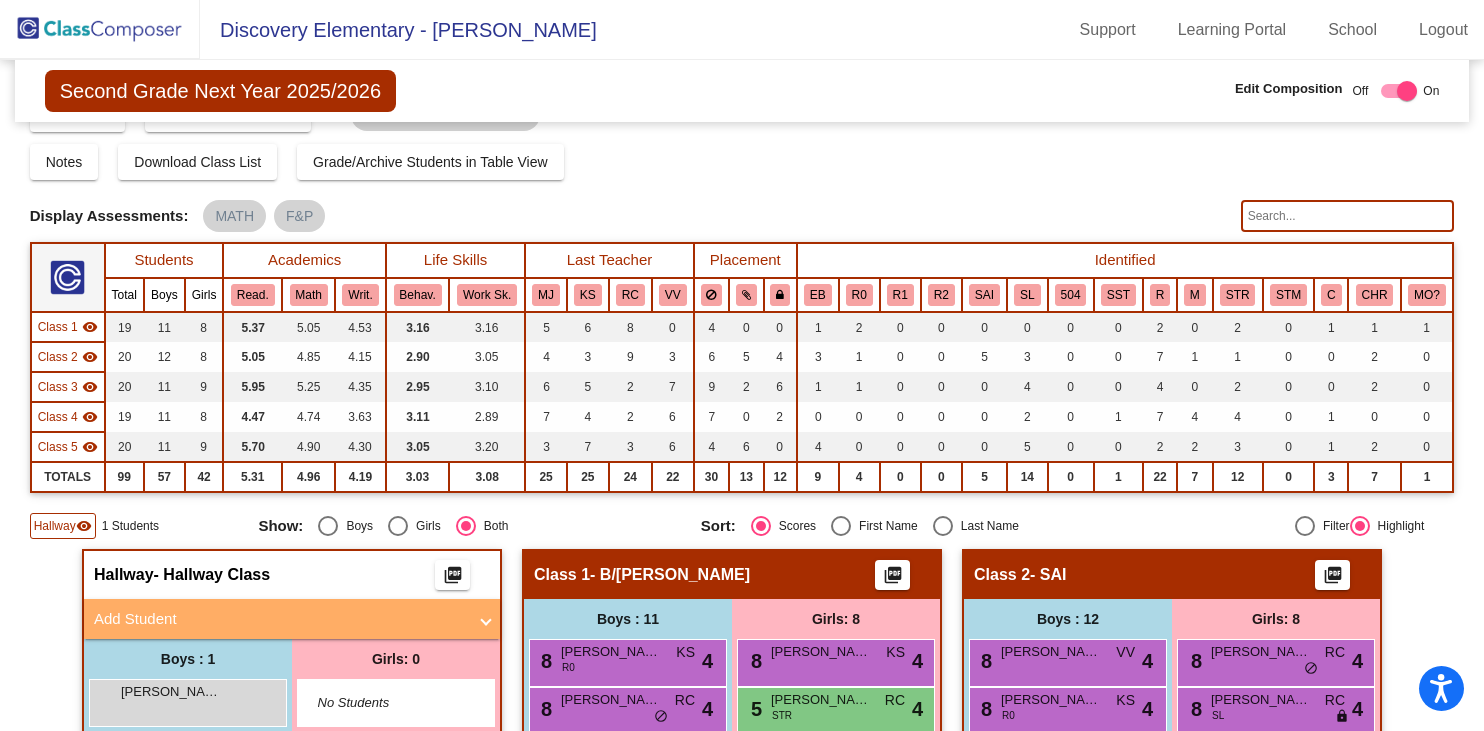 click on "Hallway" 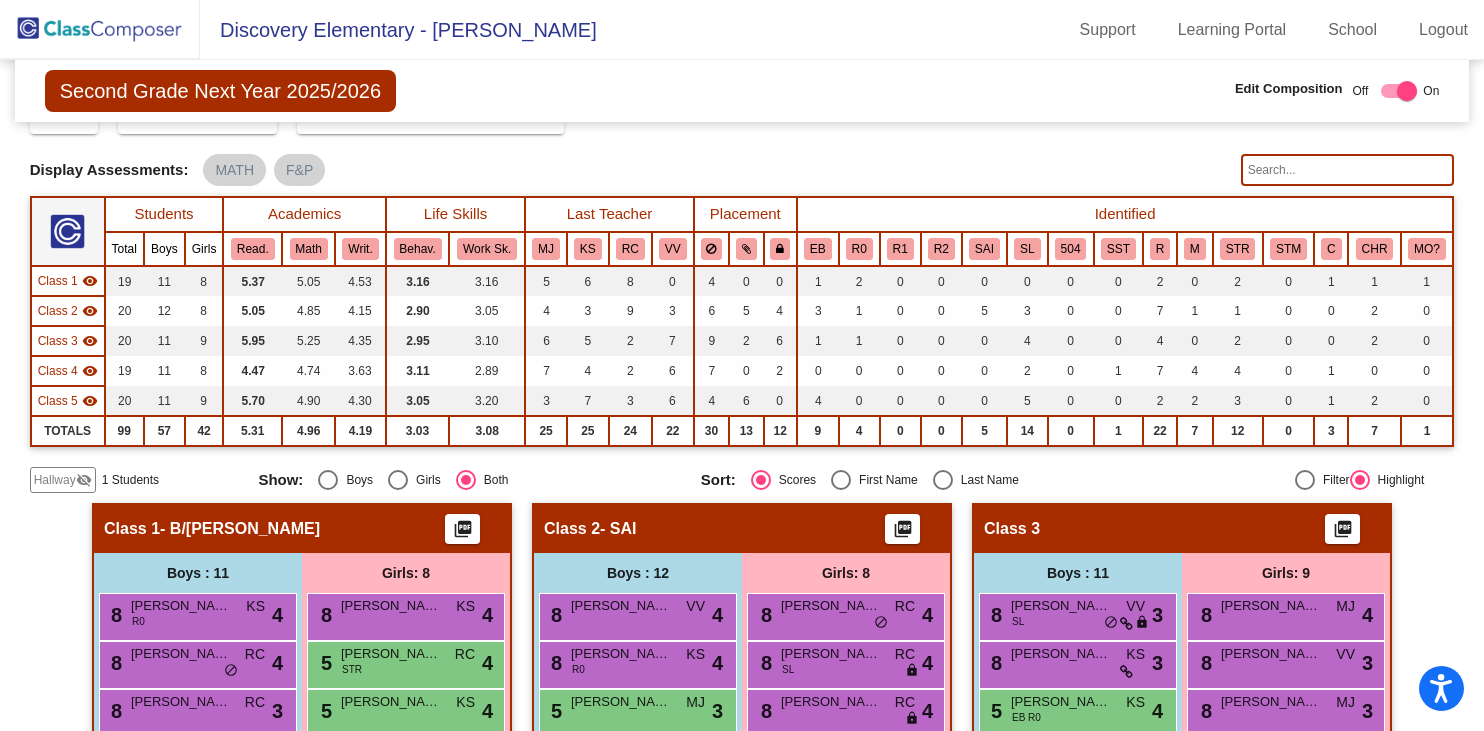 scroll, scrollTop: 6, scrollLeft: 0, axis: vertical 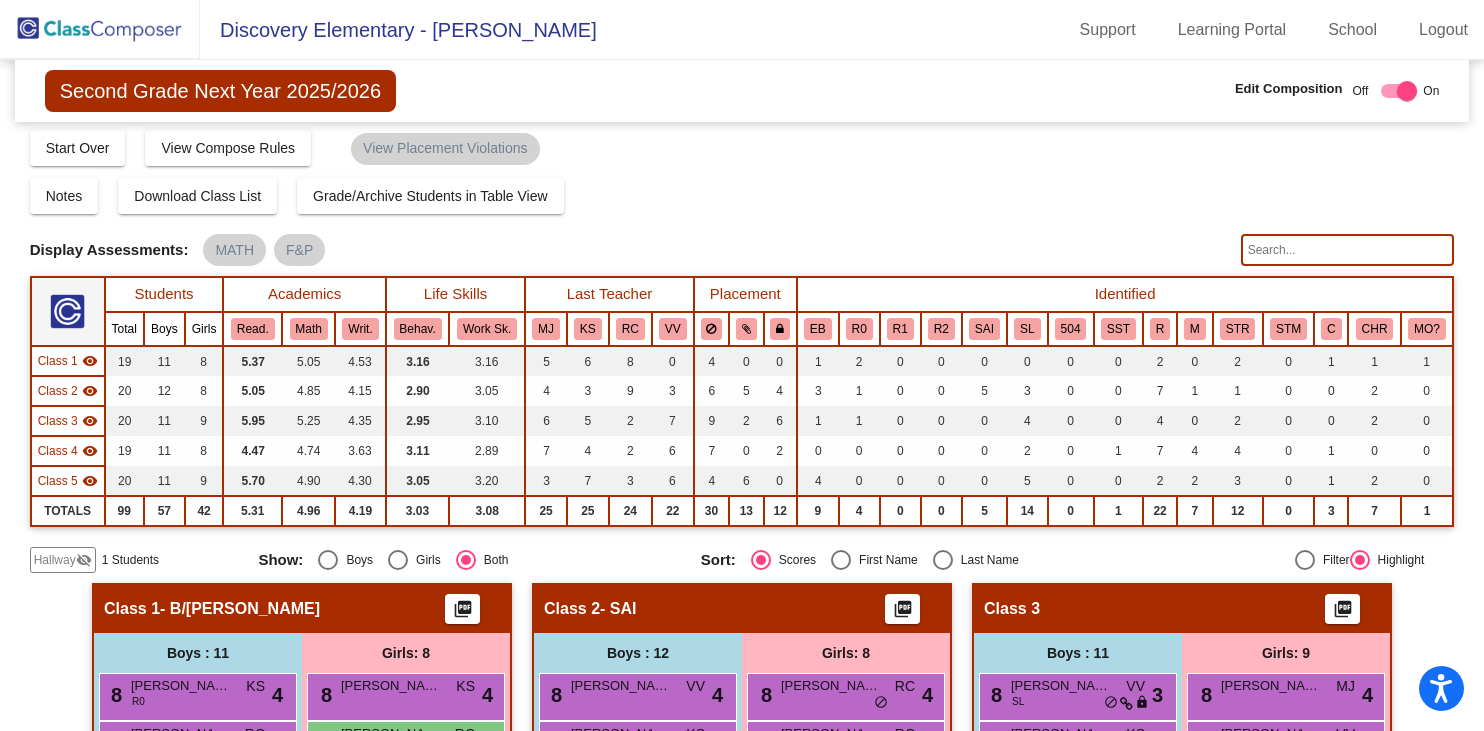 click on "Hallway" 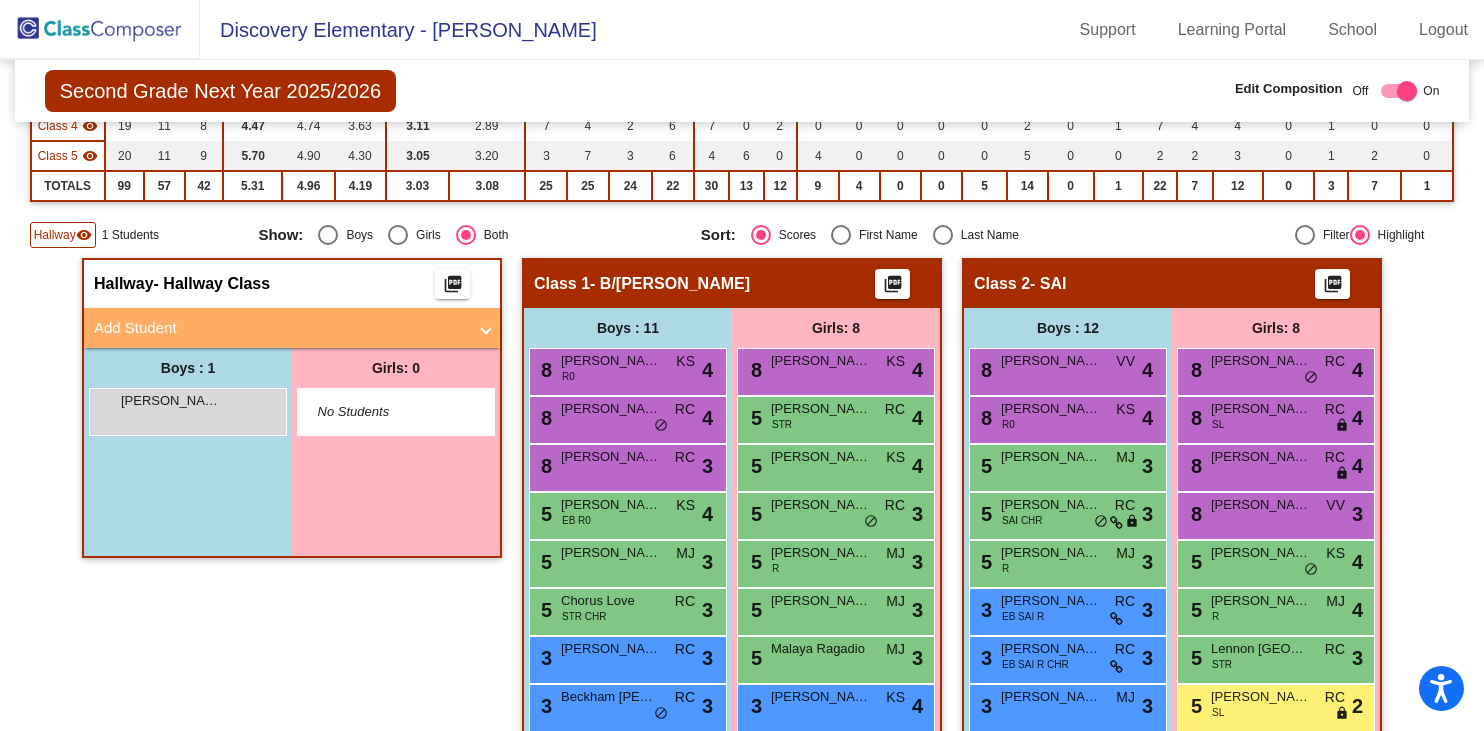 scroll, scrollTop: 329, scrollLeft: 0, axis: vertical 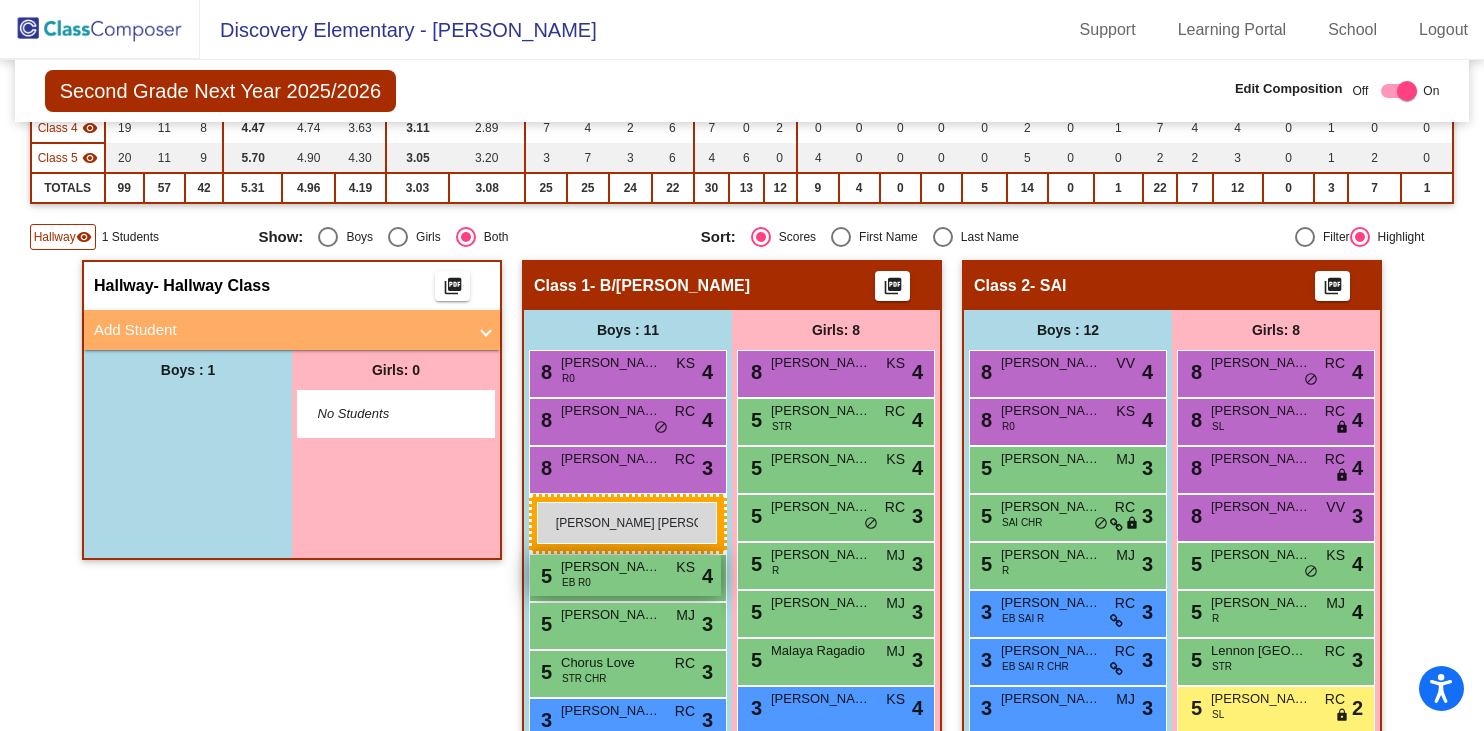 drag, startPoint x: 186, startPoint y: 416, endPoint x: 537, endPoint y: 501, distance: 361.1454 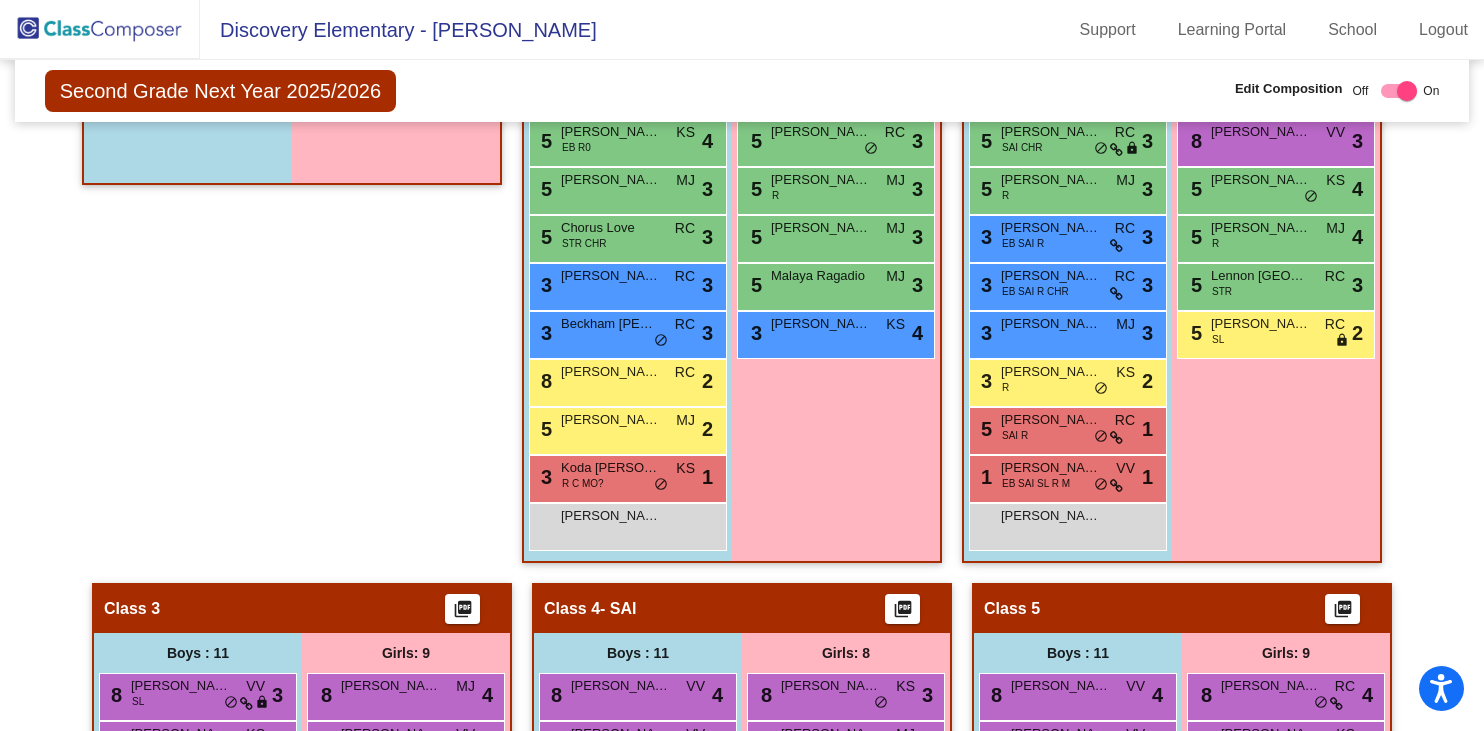 scroll, scrollTop: 698, scrollLeft: 0, axis: vertical 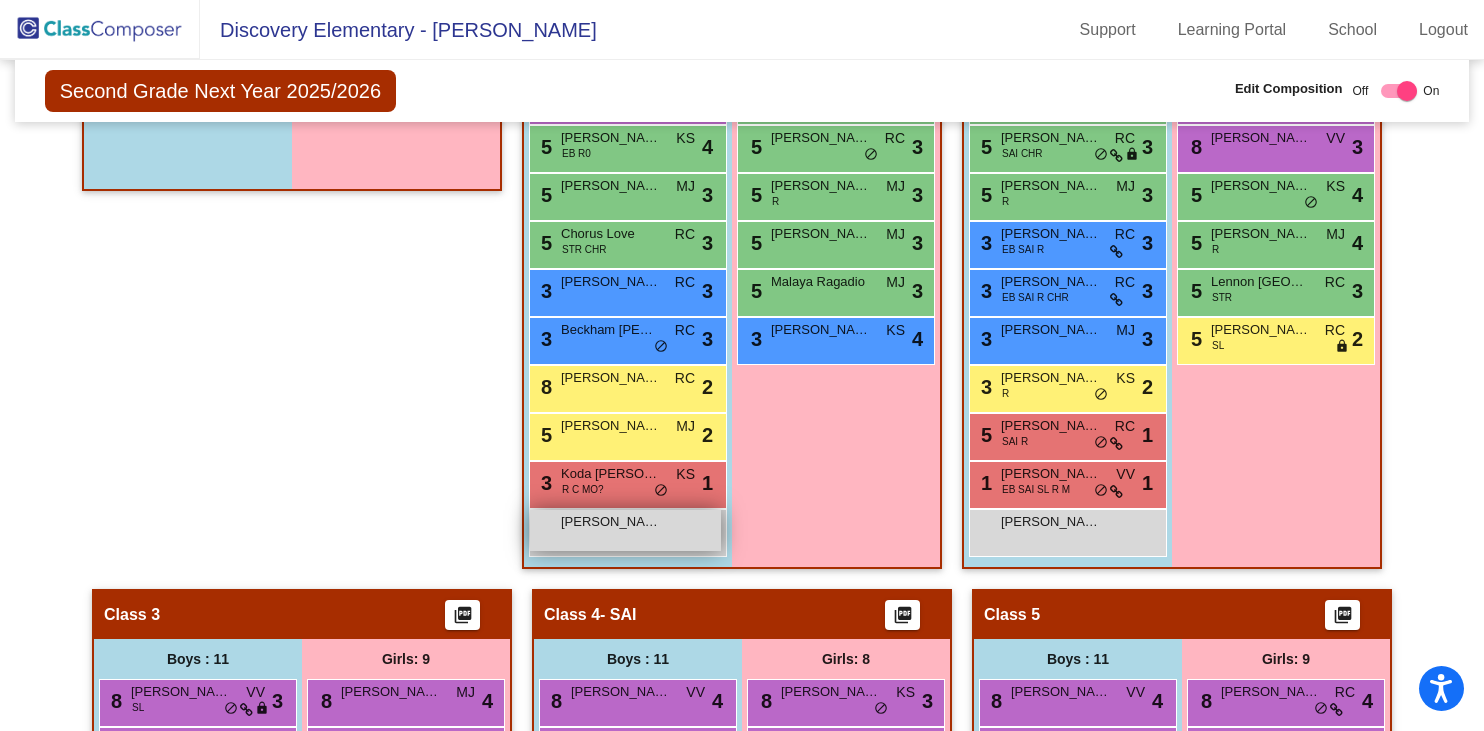 click on "[PERSON_NAME] [PERSON_NAME]" at bounding box center (611, 522) 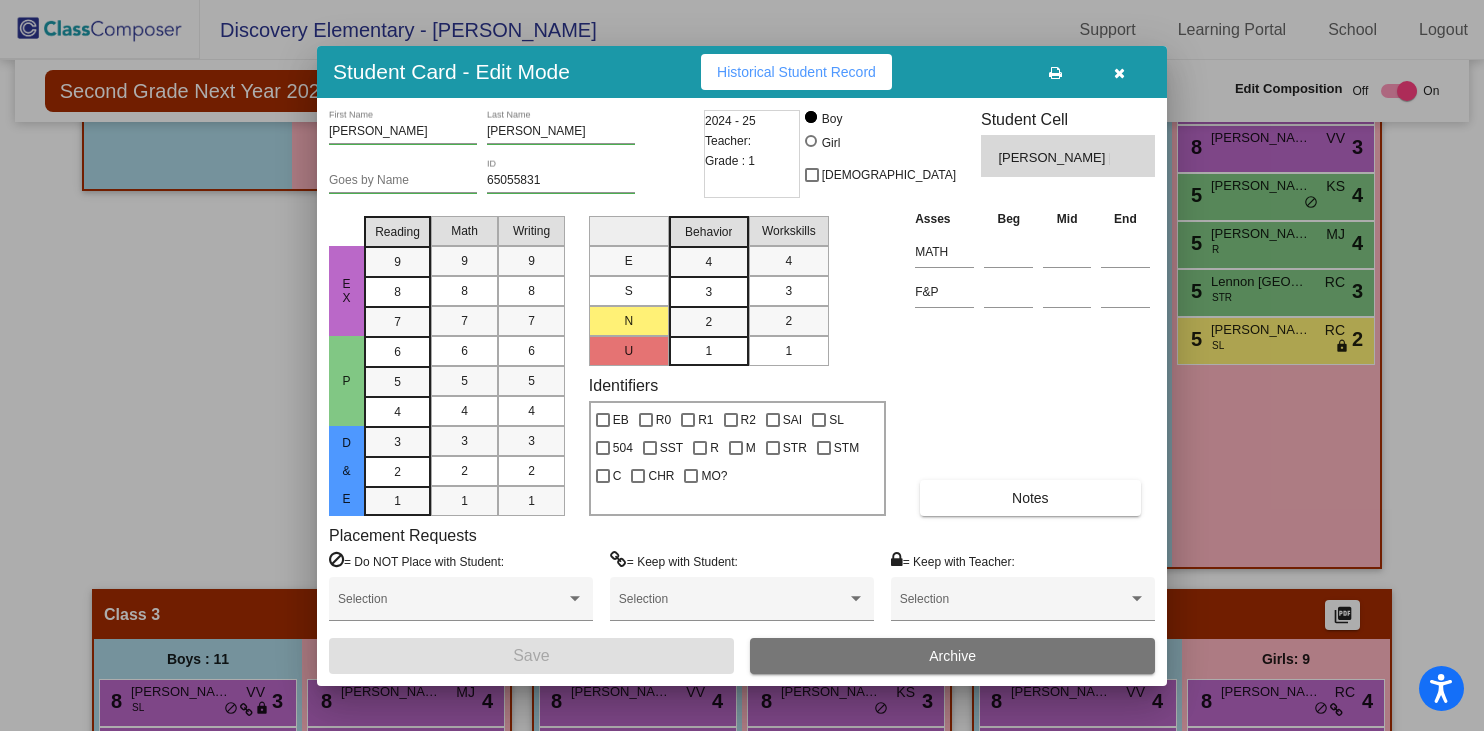 click on "P" at bounding box center (346, 381) 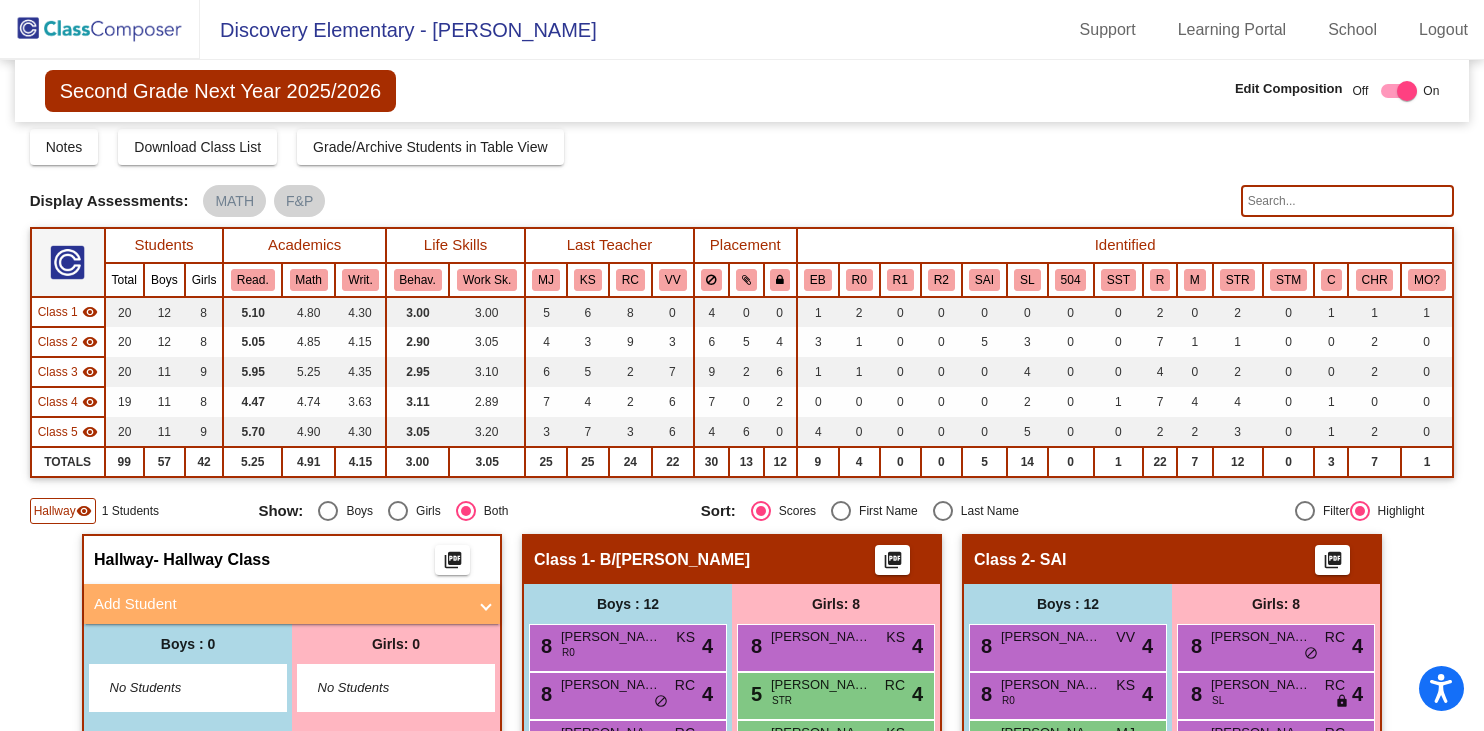 scroll, scrollTop: 0, scrollLeft: 0, axis: both 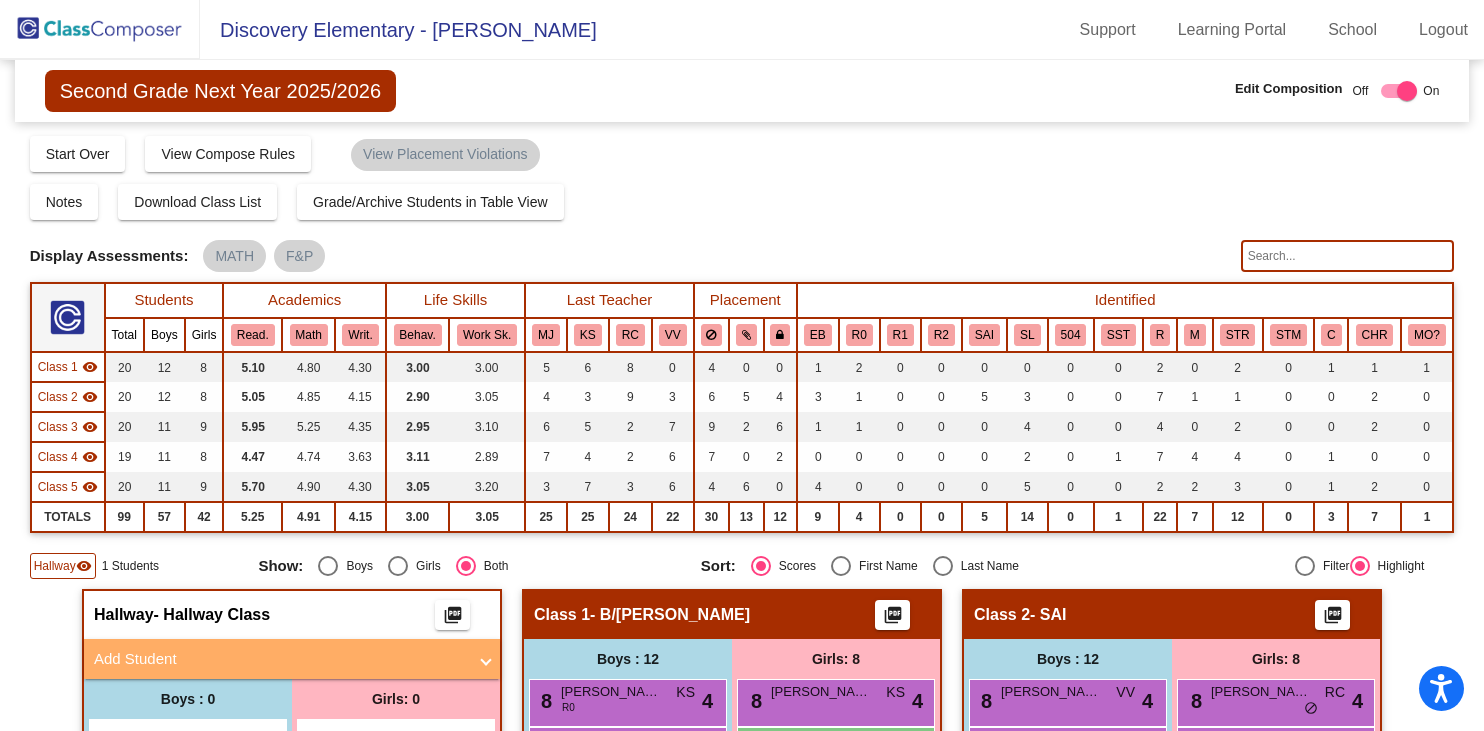 click on "Second Grade Next Year 2025/2026" 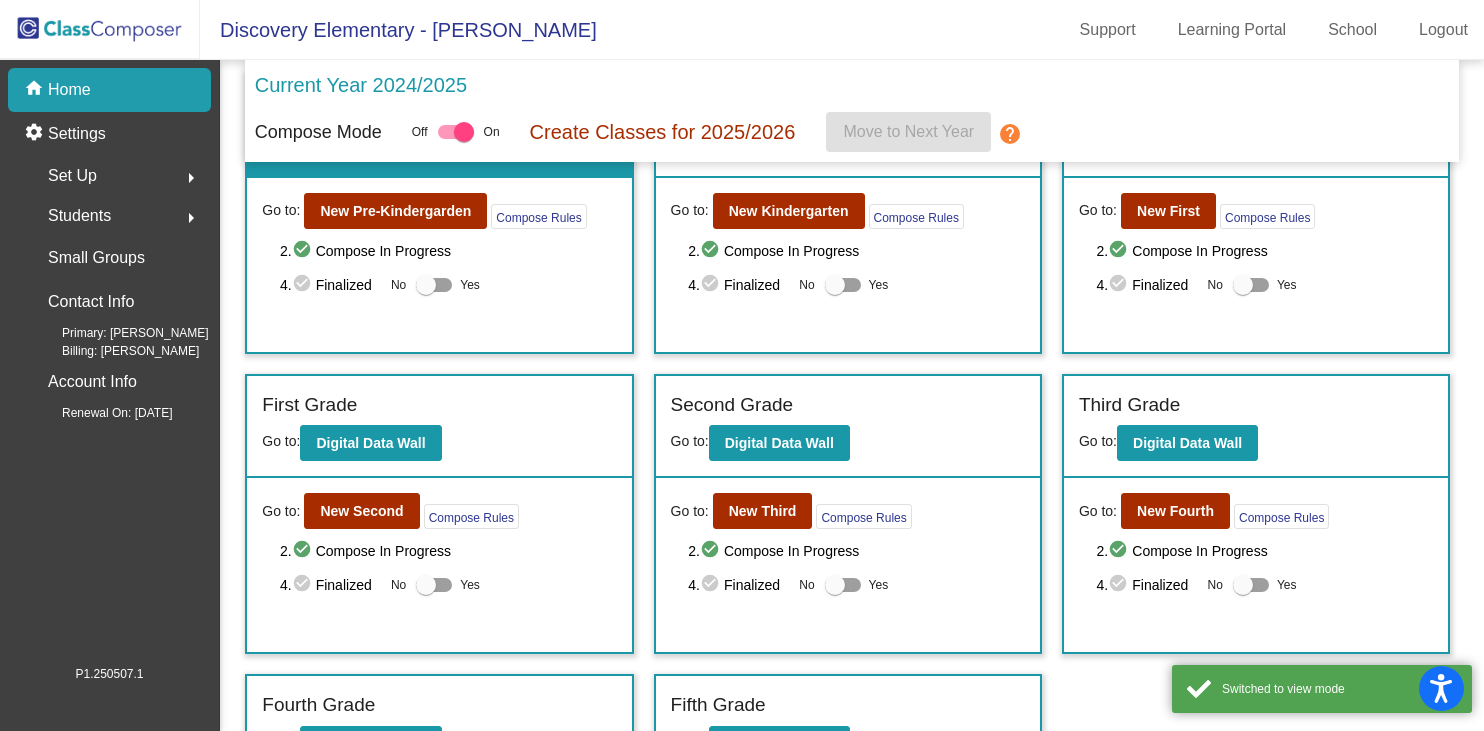 scroll, scrollTop: 135, scrollLeft: 0, axis: vertical 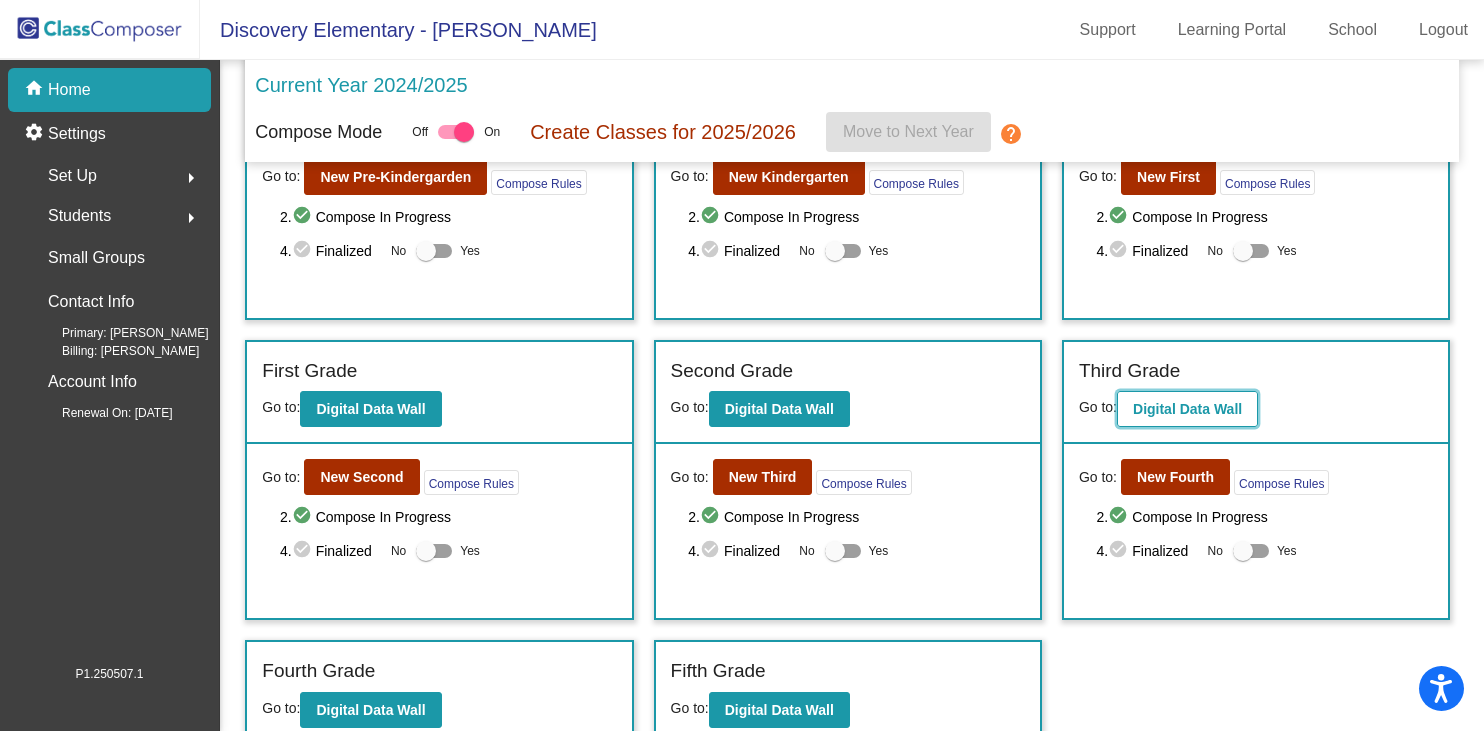 click on "Digital Data Wall" 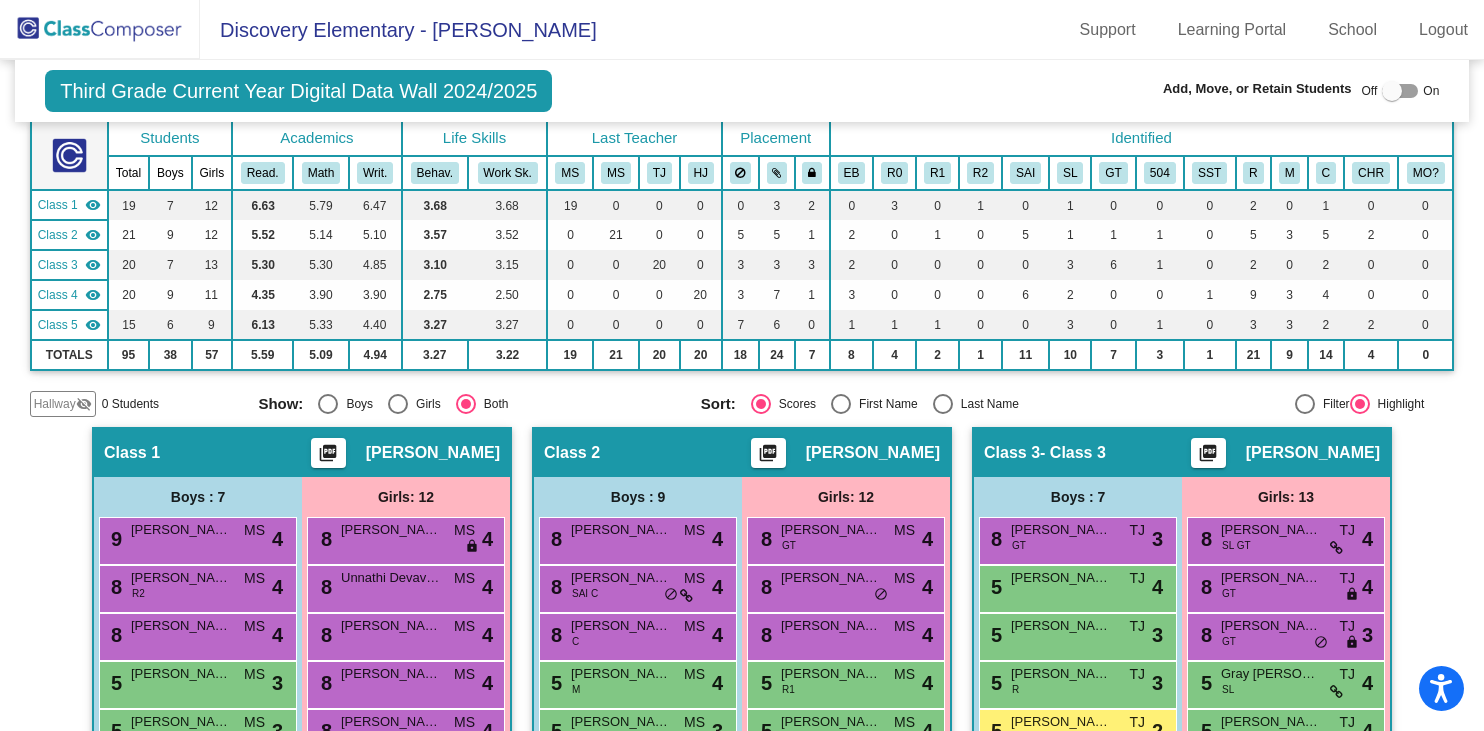 scroll, scrollTop: 164, scrollLeft: 0, axis: vertical 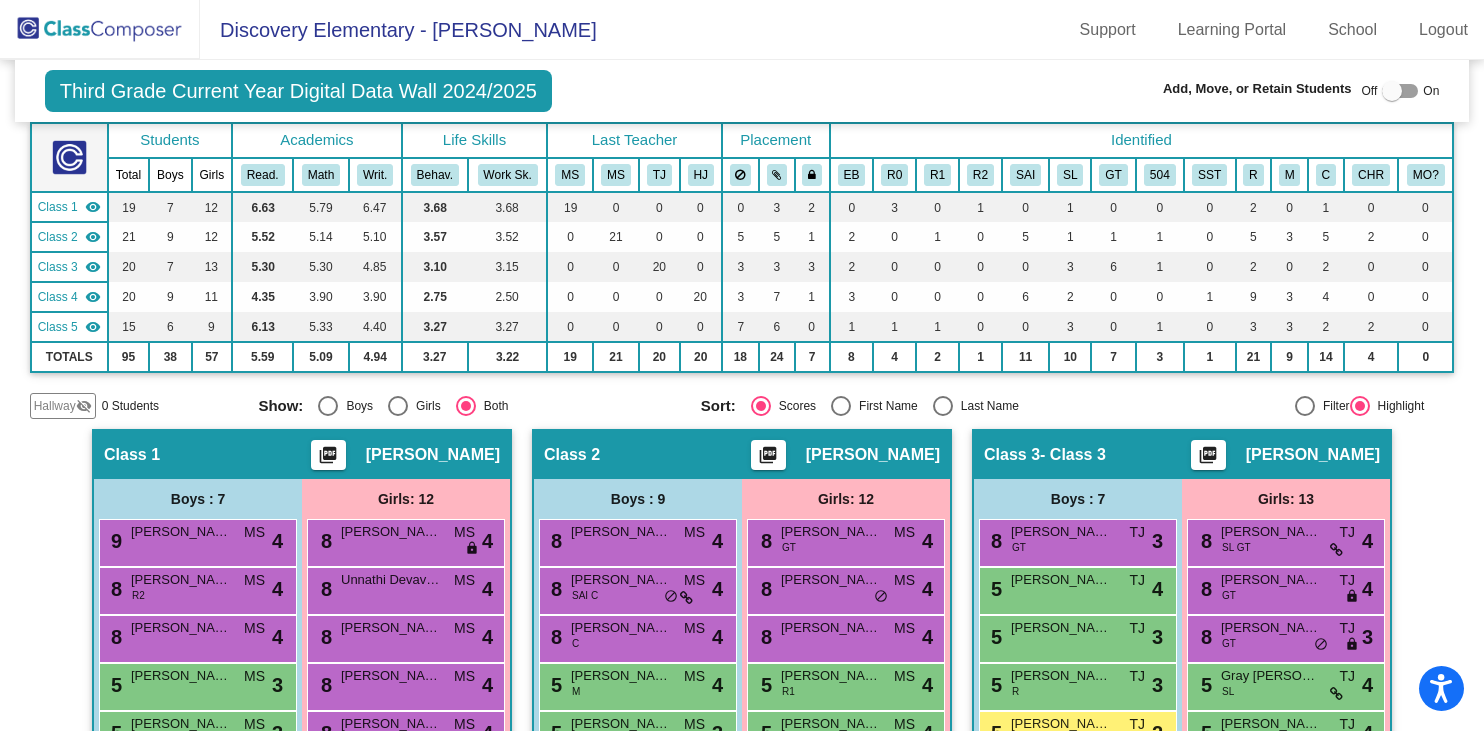 click 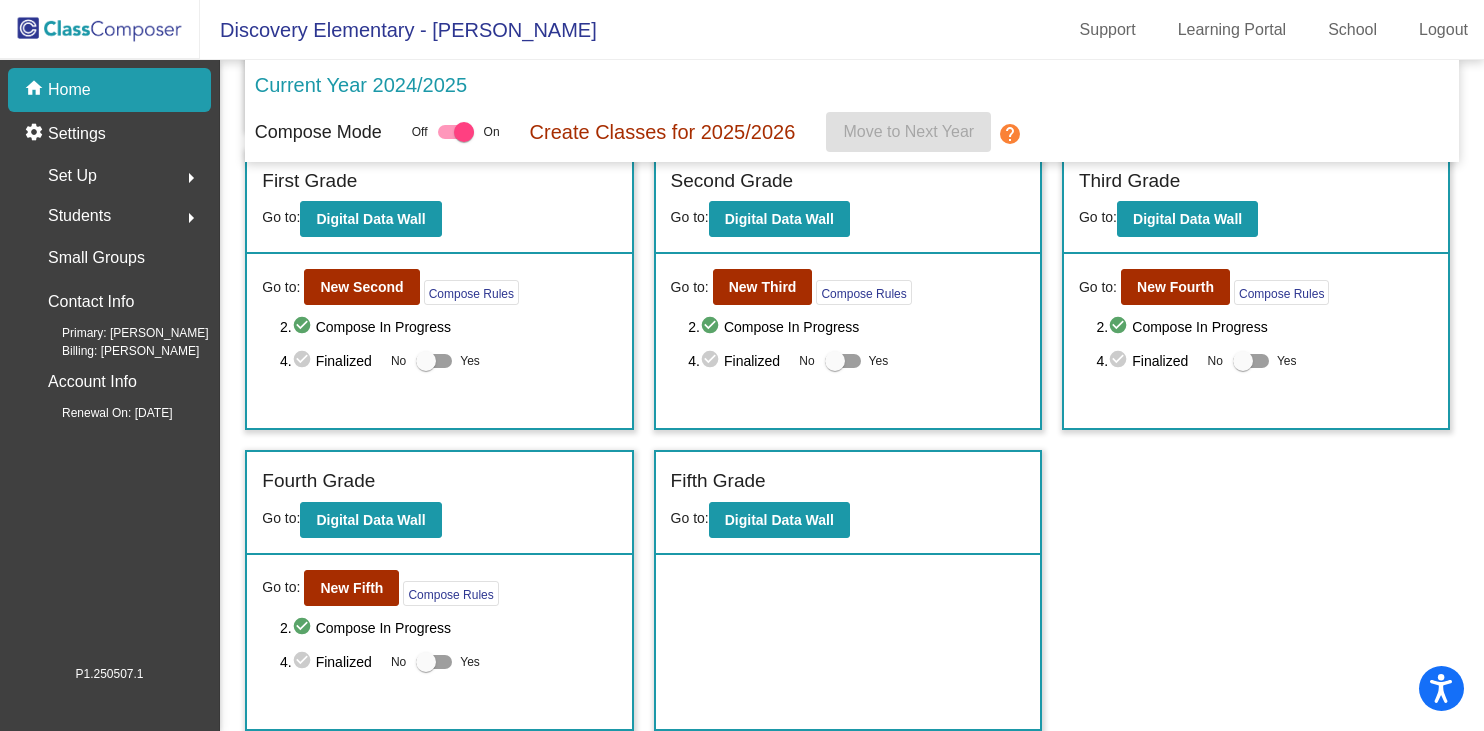 scroll, scrollTop: 318, scrollLeft: 0, axis: vertical 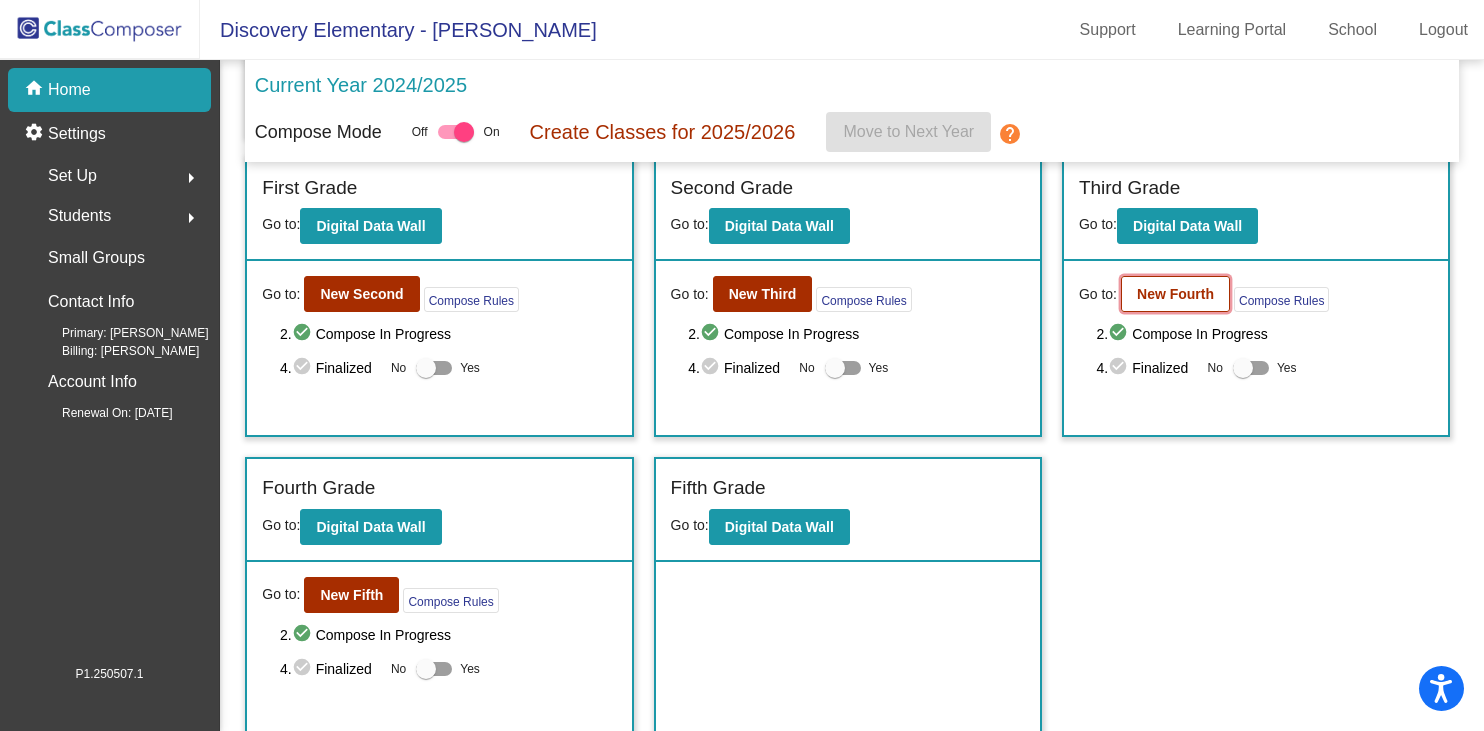 click on "New Fourth" 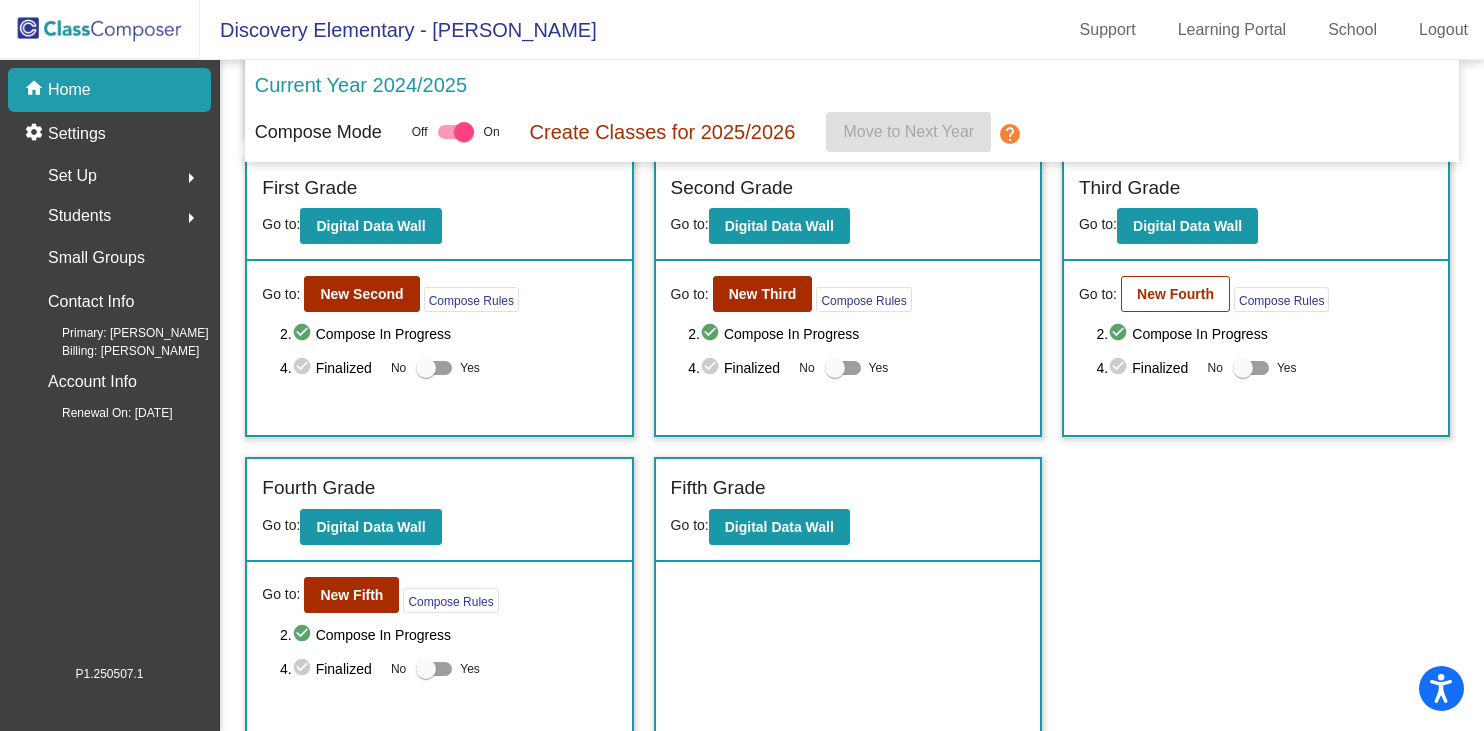 scroll, scrollTop: 0, scrollLeft: 0, axis: both 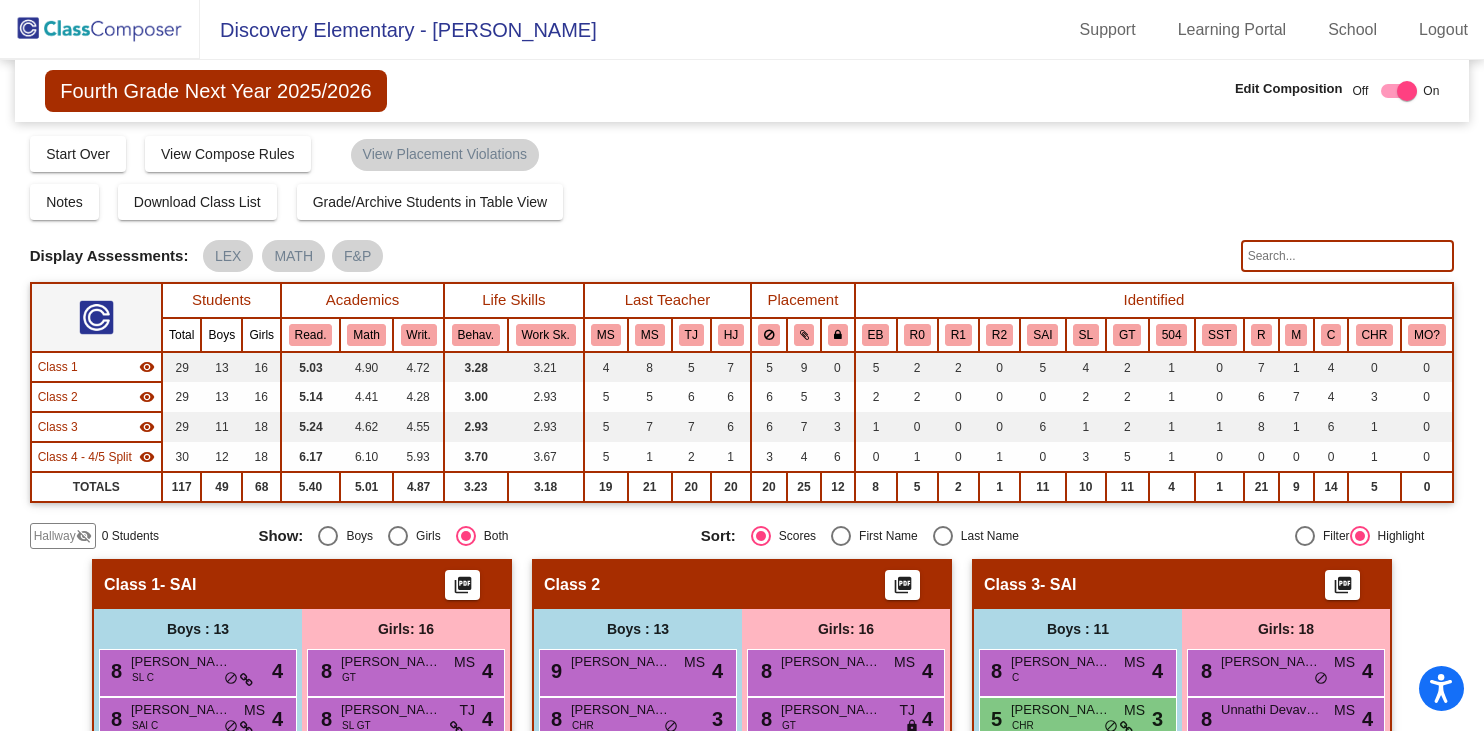 click 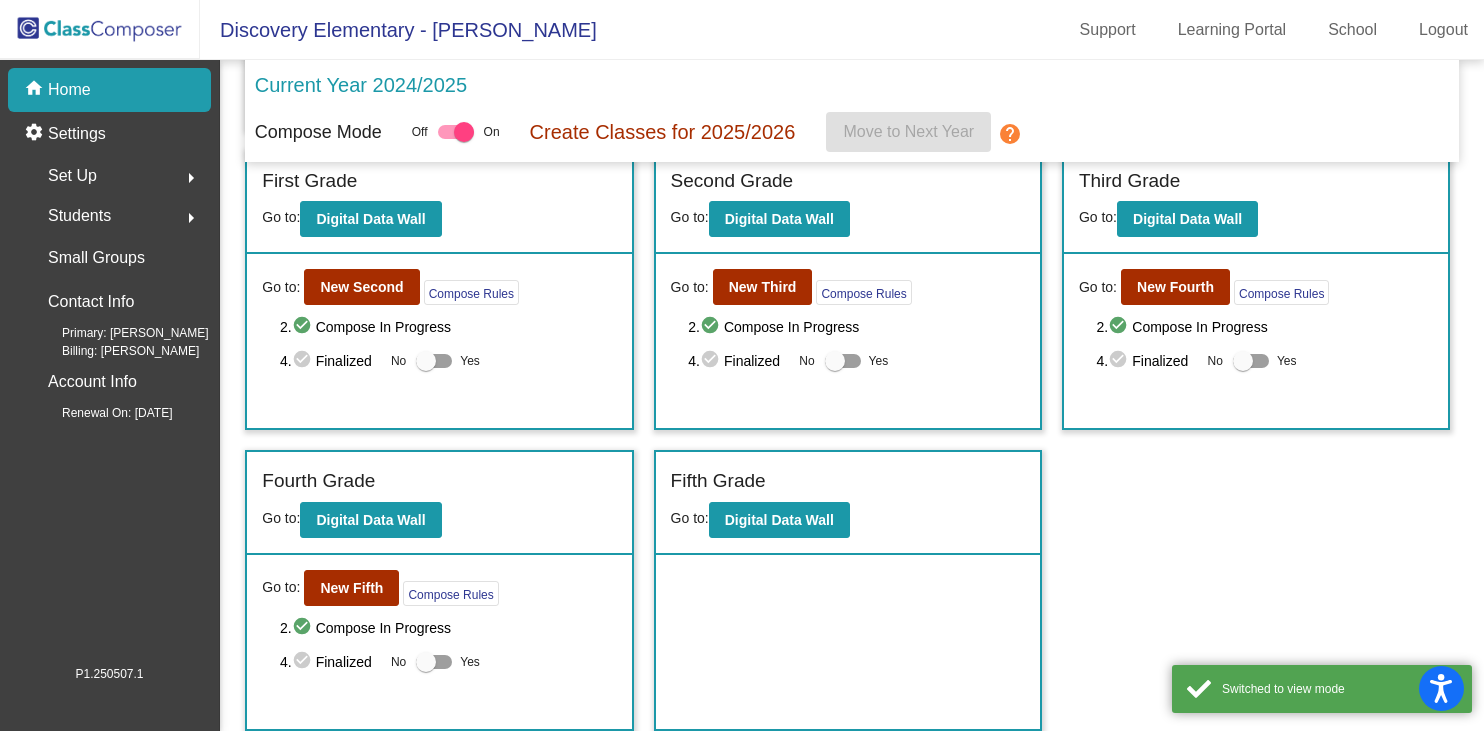 scroll, scrollTop: 320, scrollLeft: 0, axis: vertical 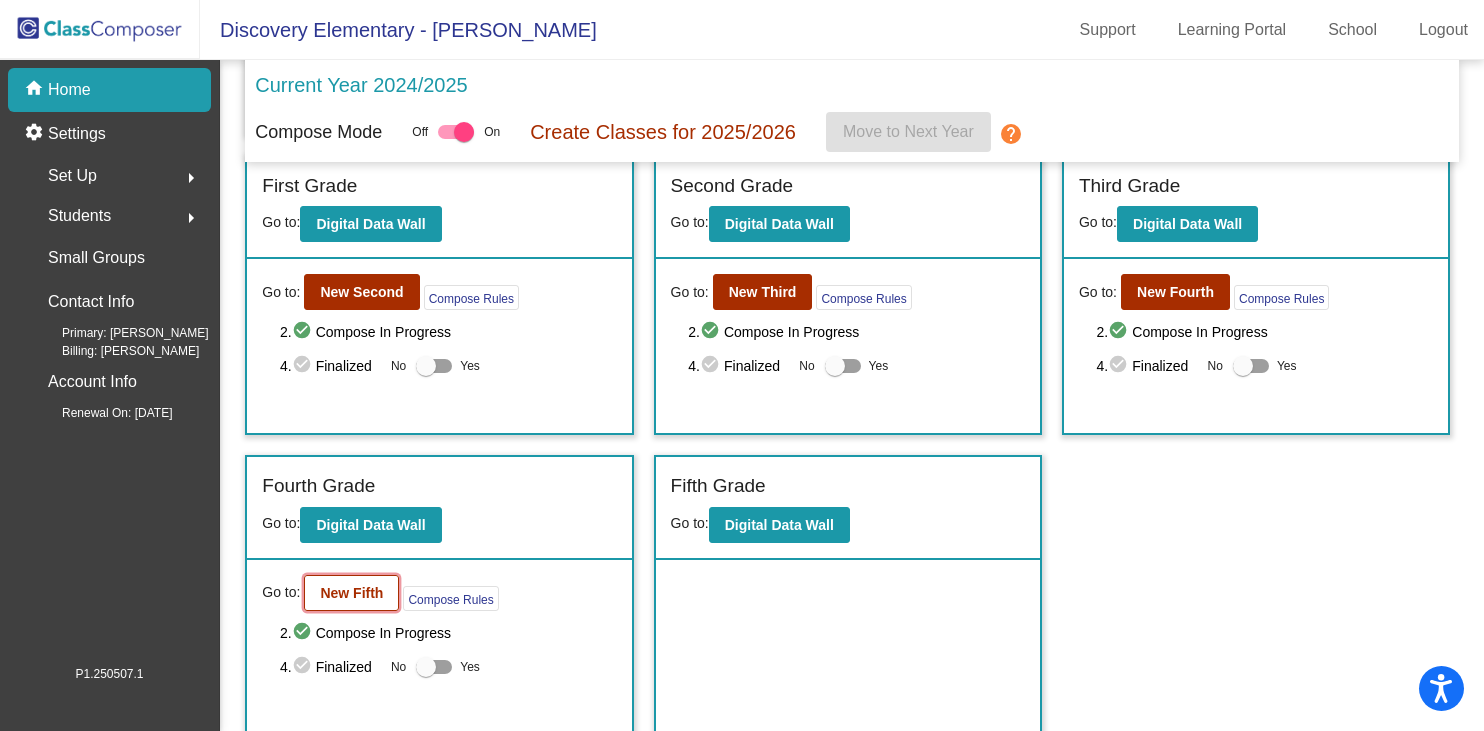 click on "New Fifth" 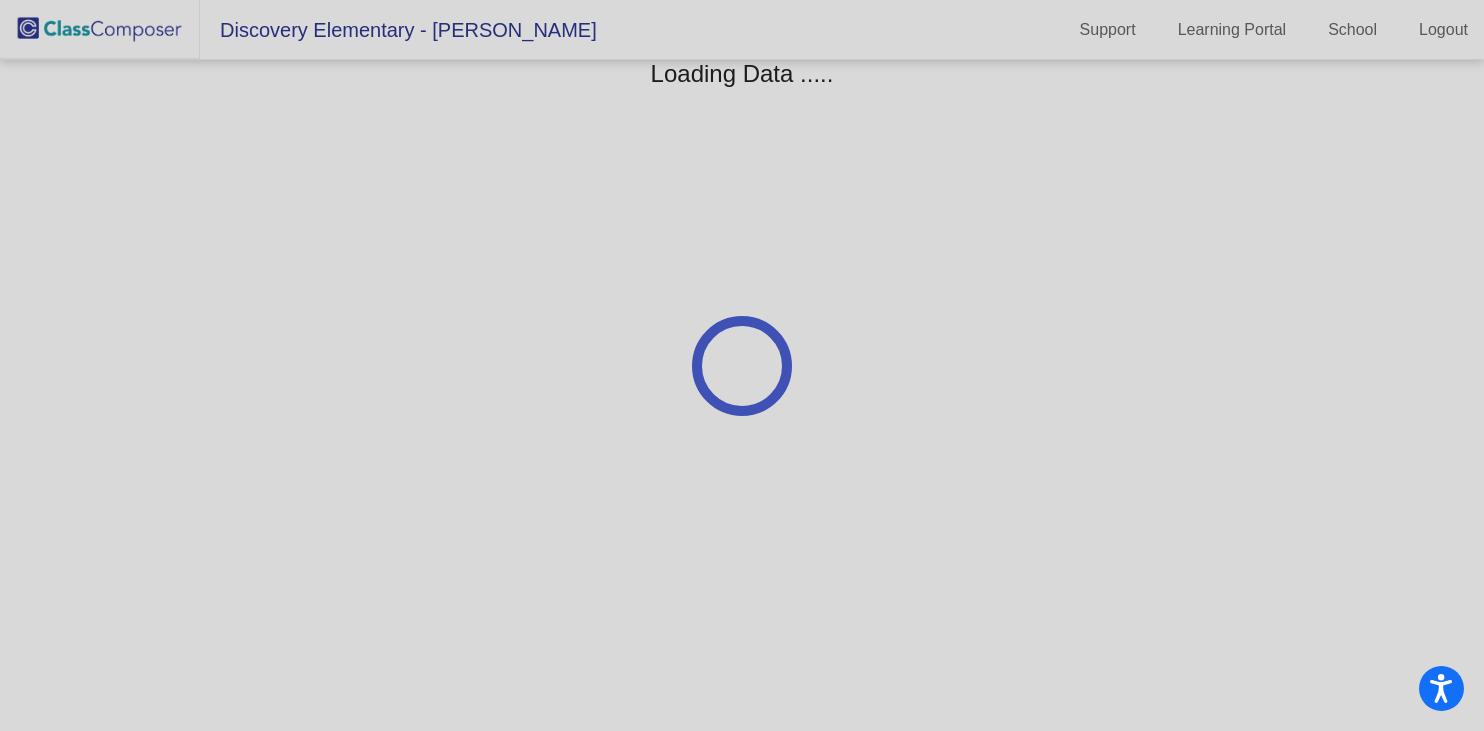 scroll, scrollTop: 0, scrollLeft: 0, axis: both 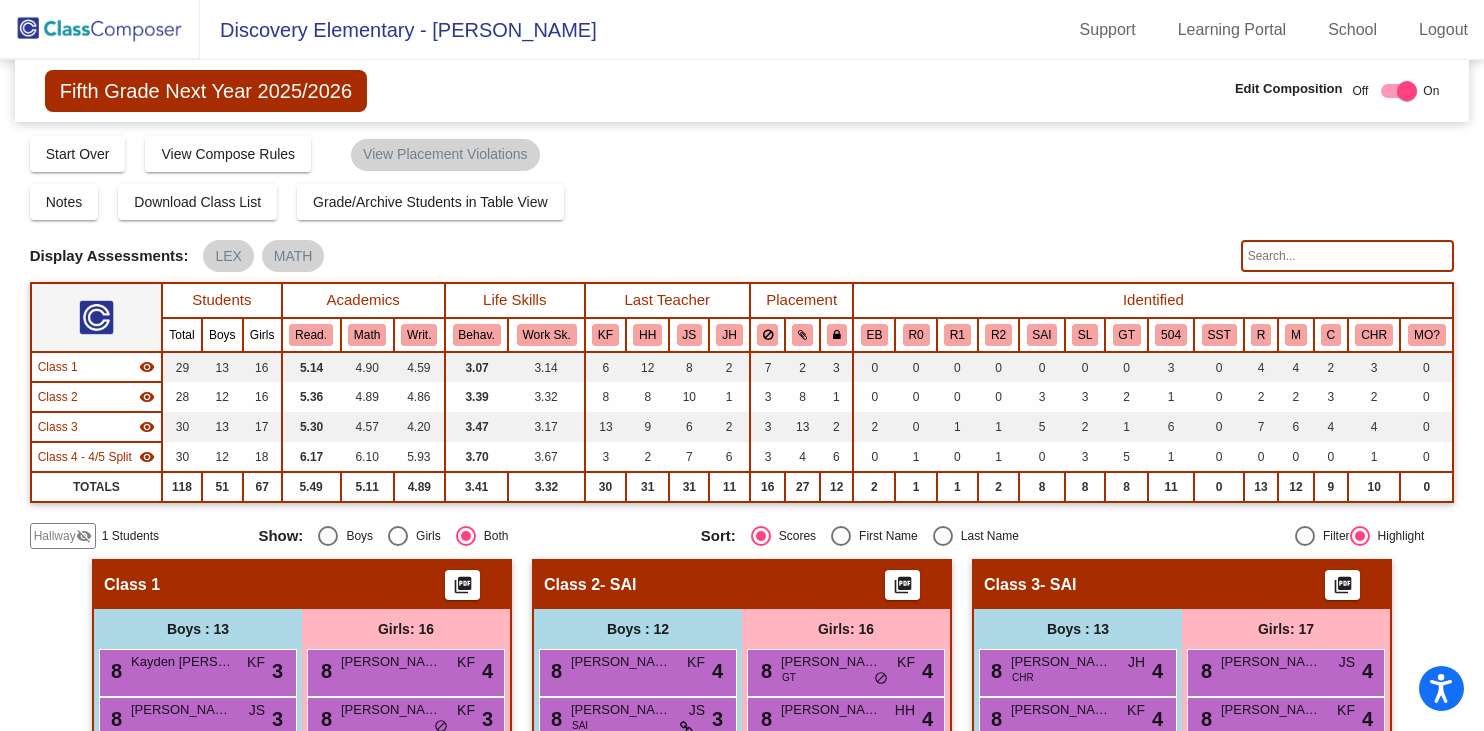 click on "Hallway" 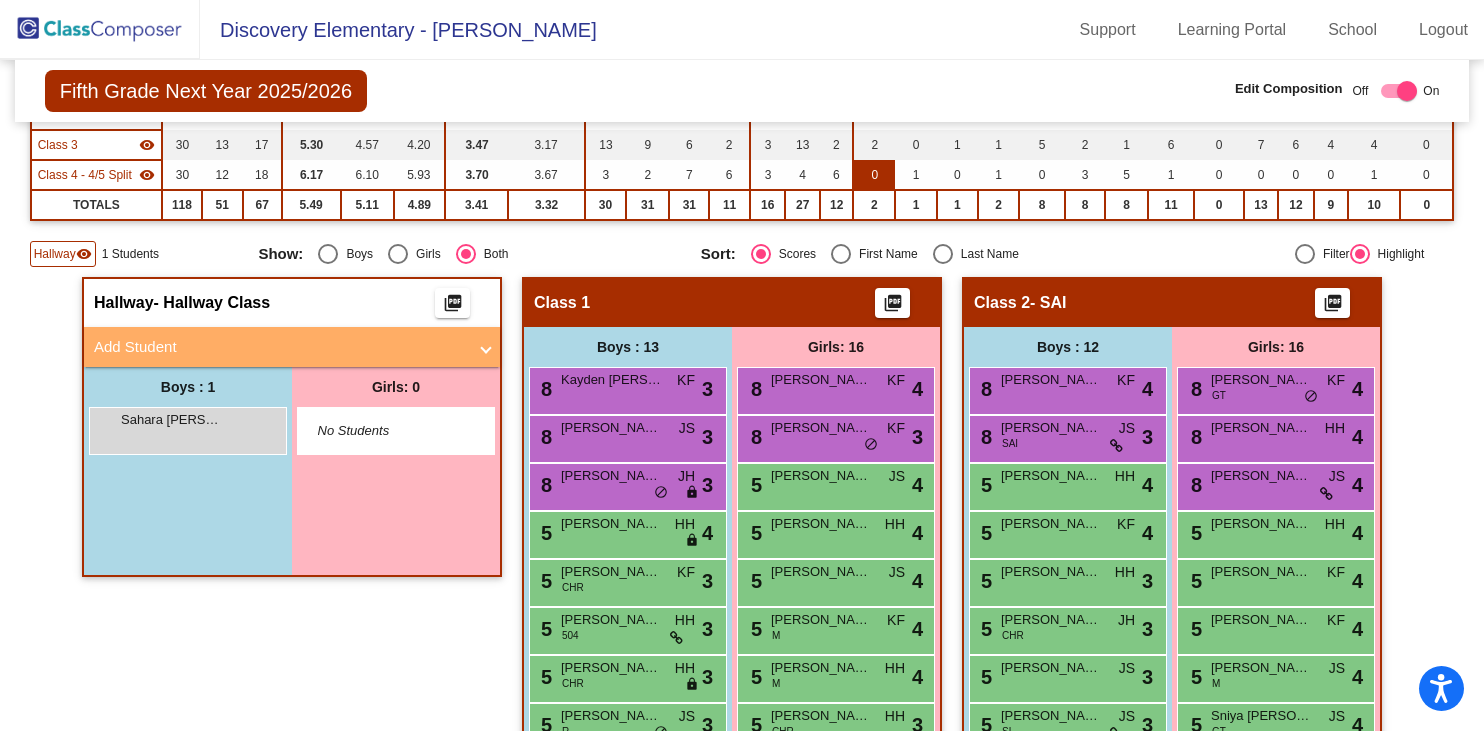 scroll, scrollTop: 277, scrollLeft: 0, axis: vertical 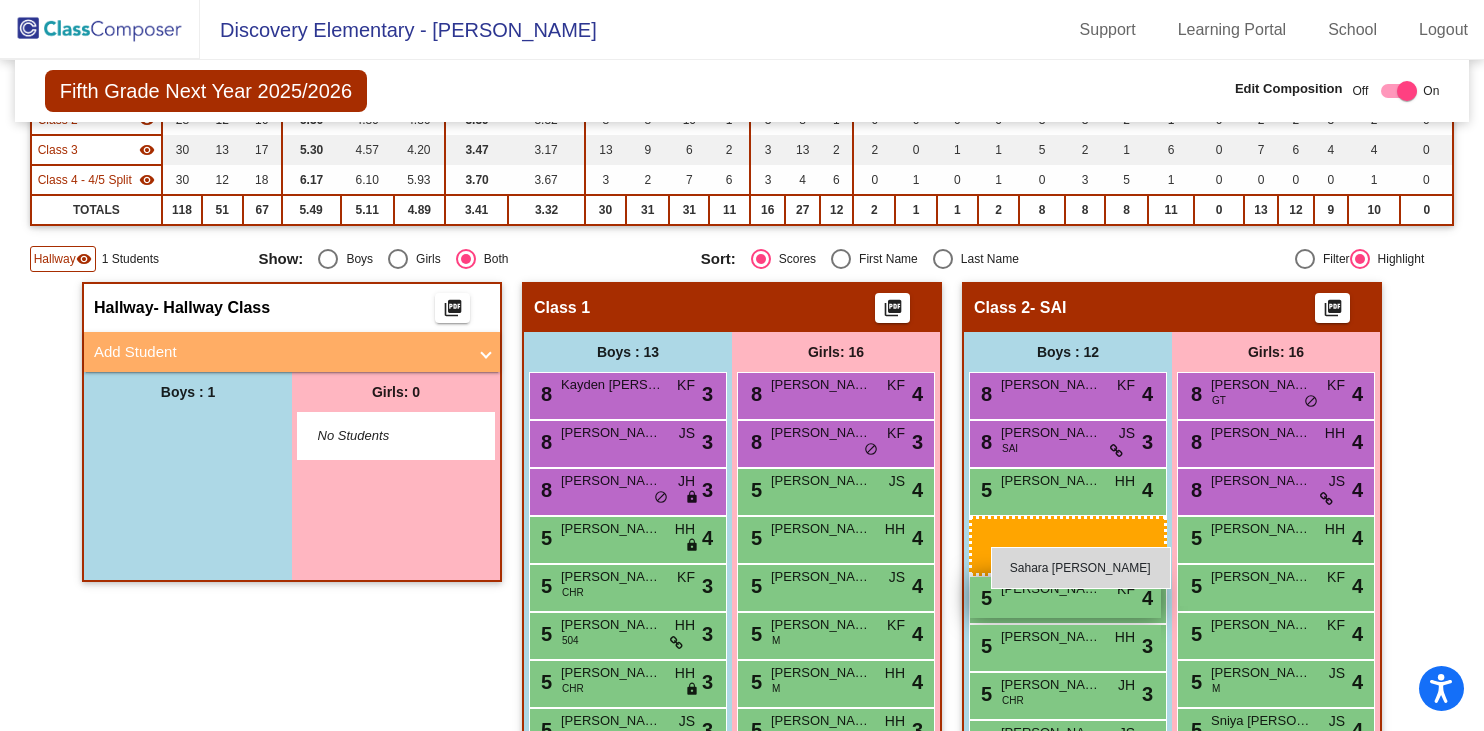 drag, startPoint x: 184, startPoint y: 421, endPoint x: 985, endPoint y: 537, distance: 809.3559 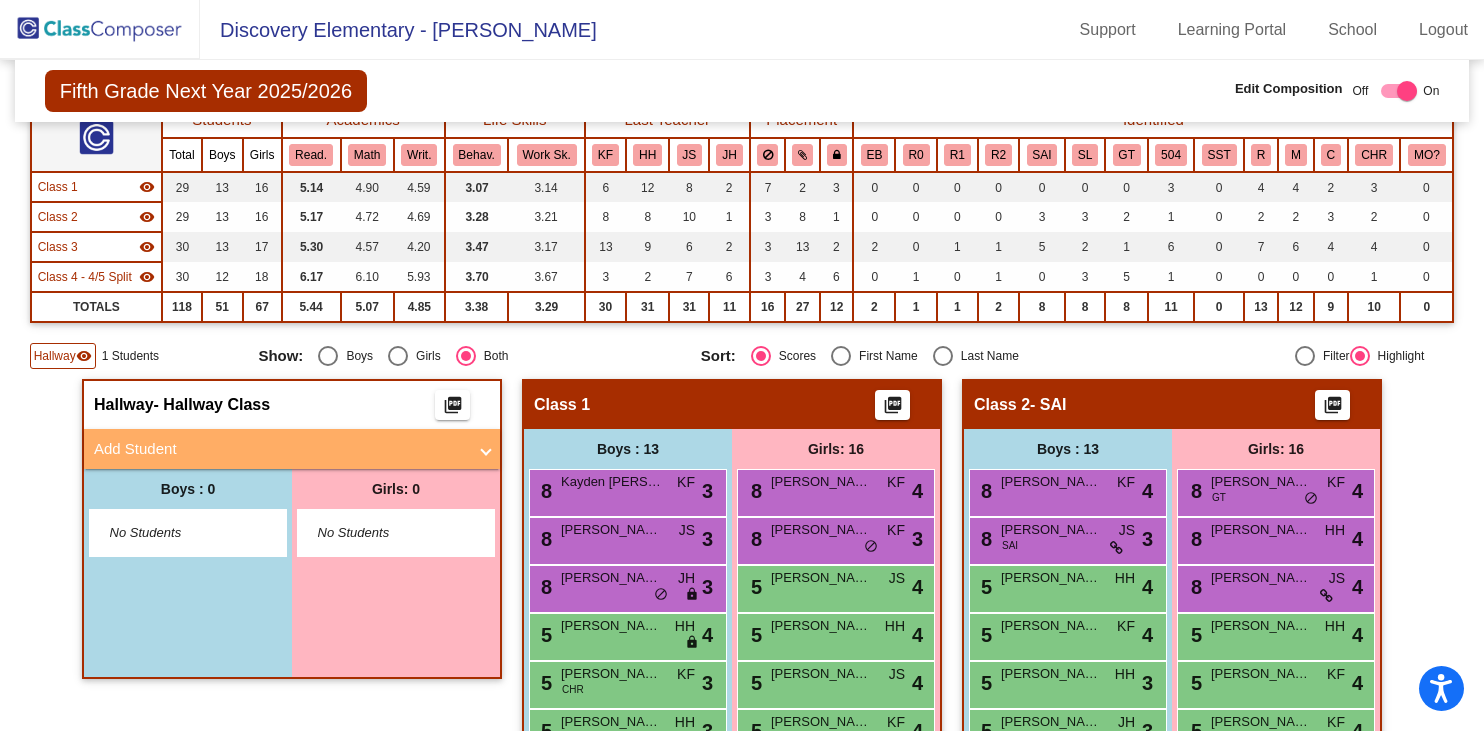 scroll, scrollTop: 168, scrollLeft: 0, axis: vertical 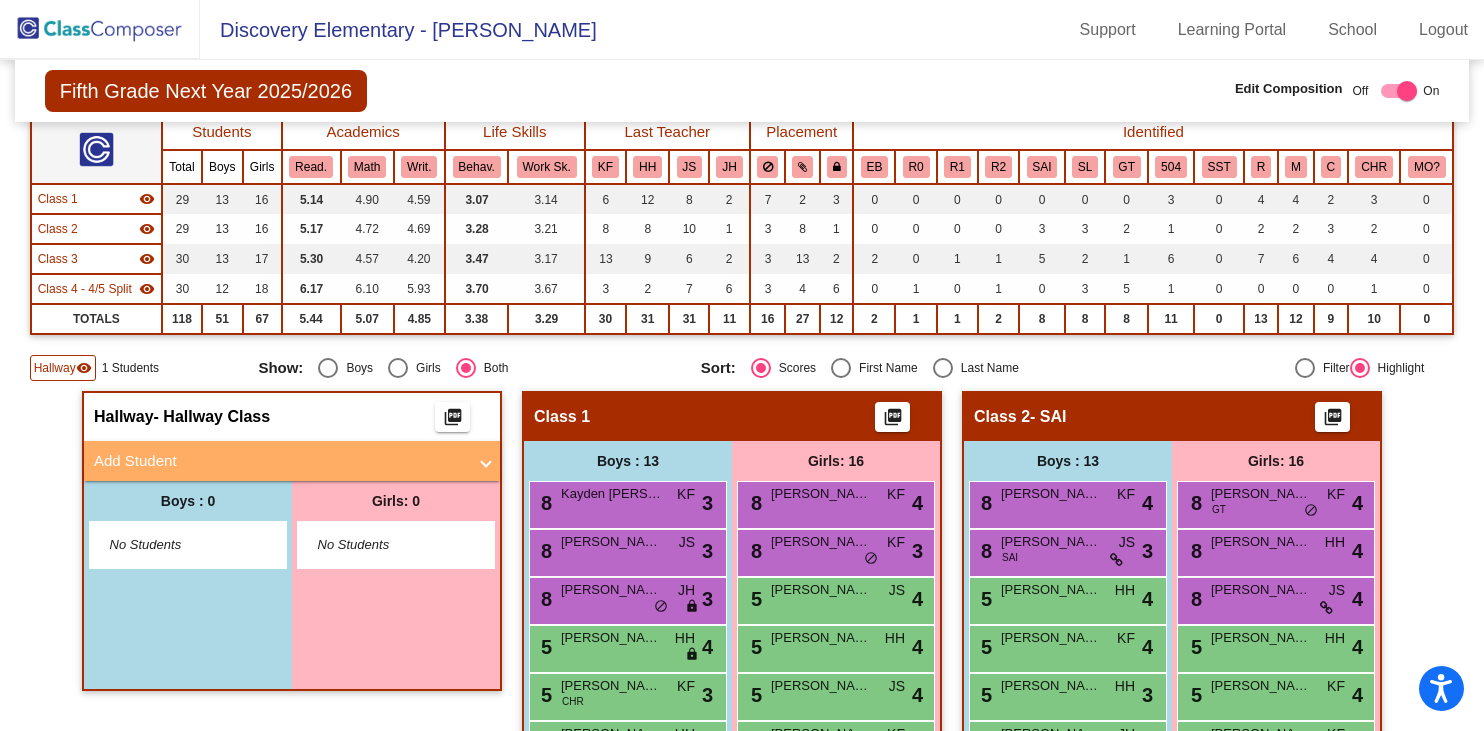 click on "Hallway" 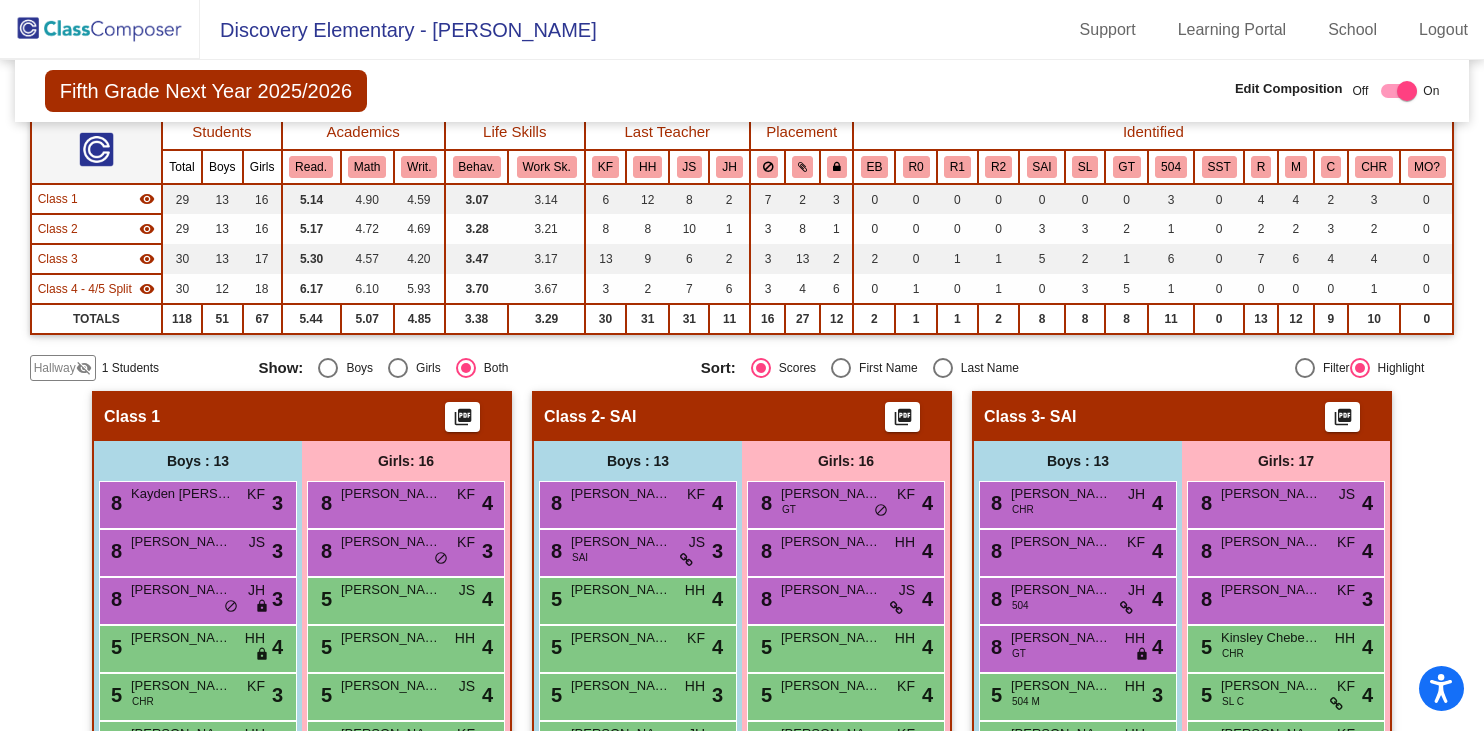 click on "Hallway" 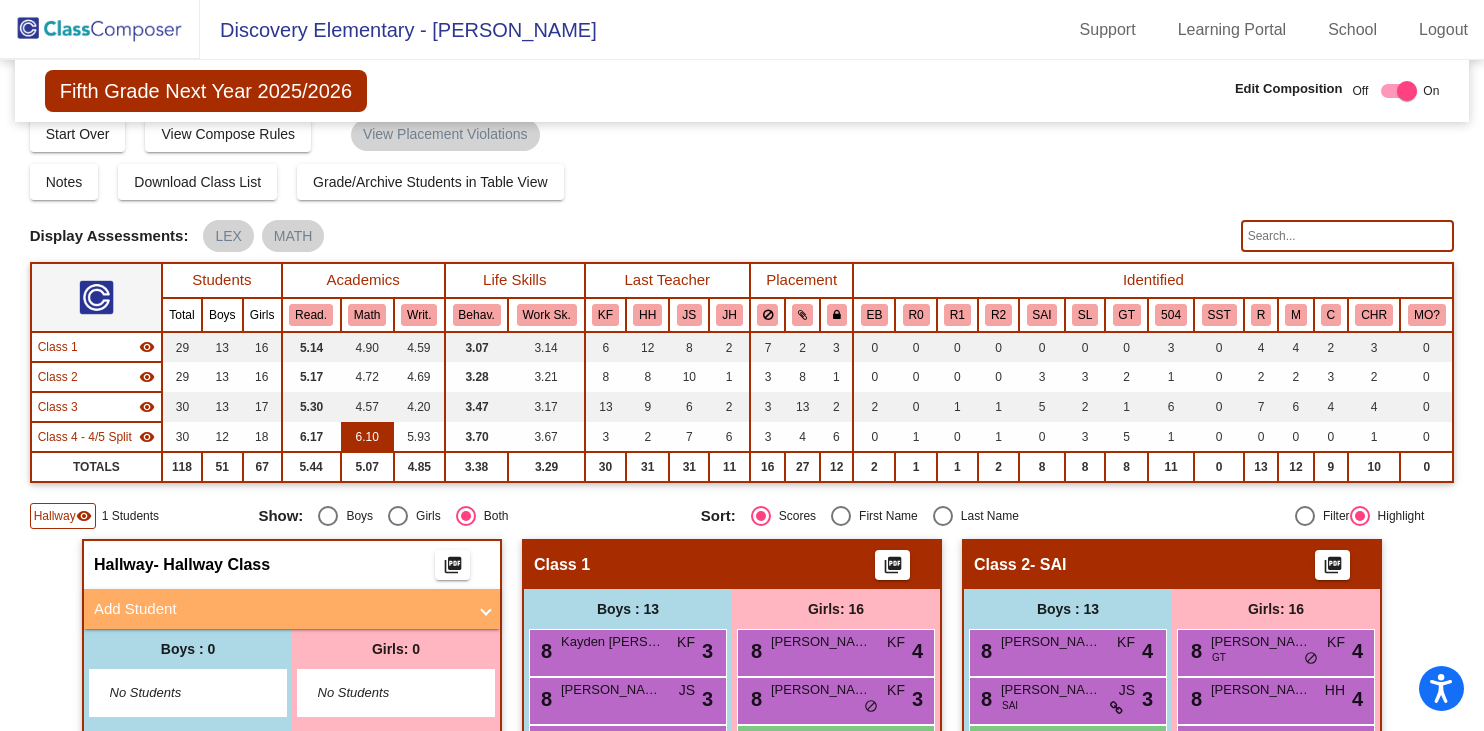 scroll, scrollTop: 0, scrollLeft: 0, axis: both 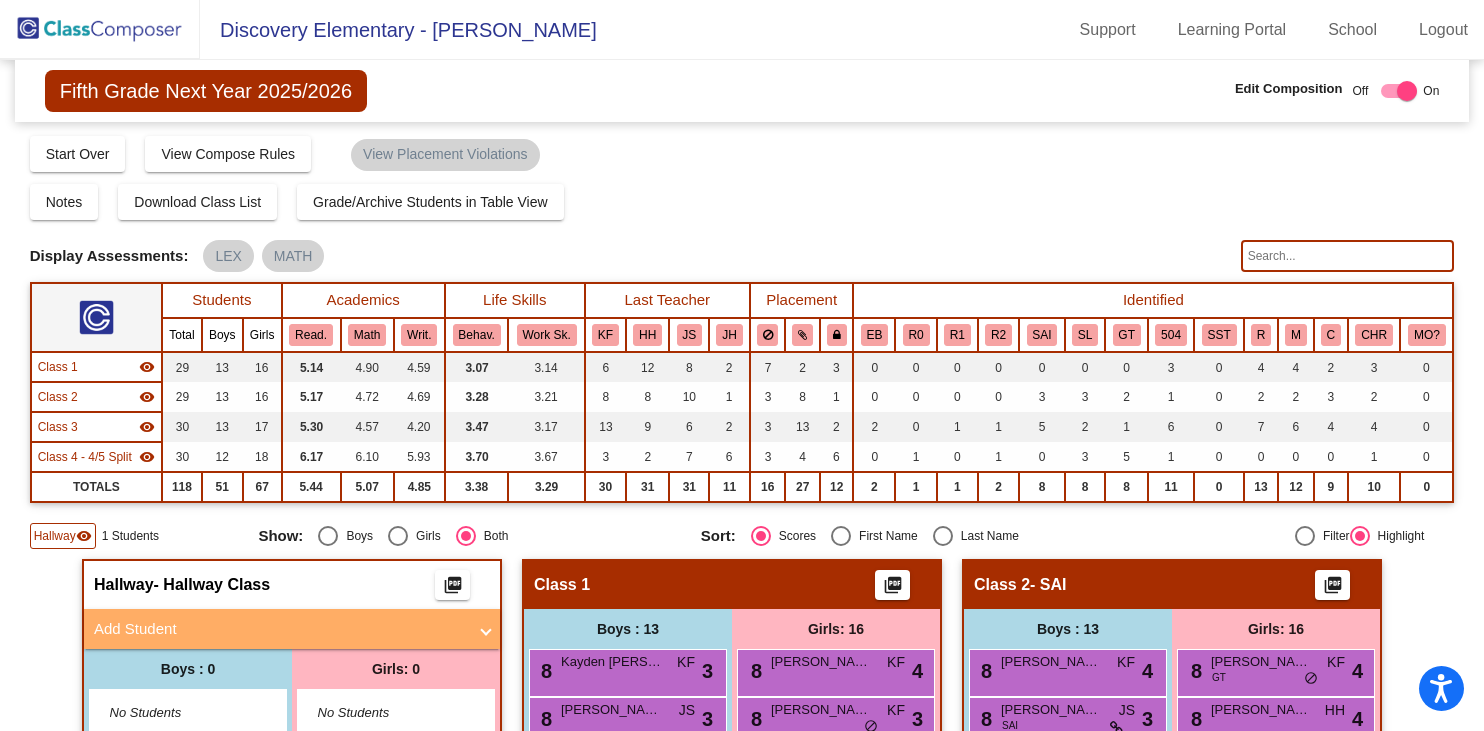 click 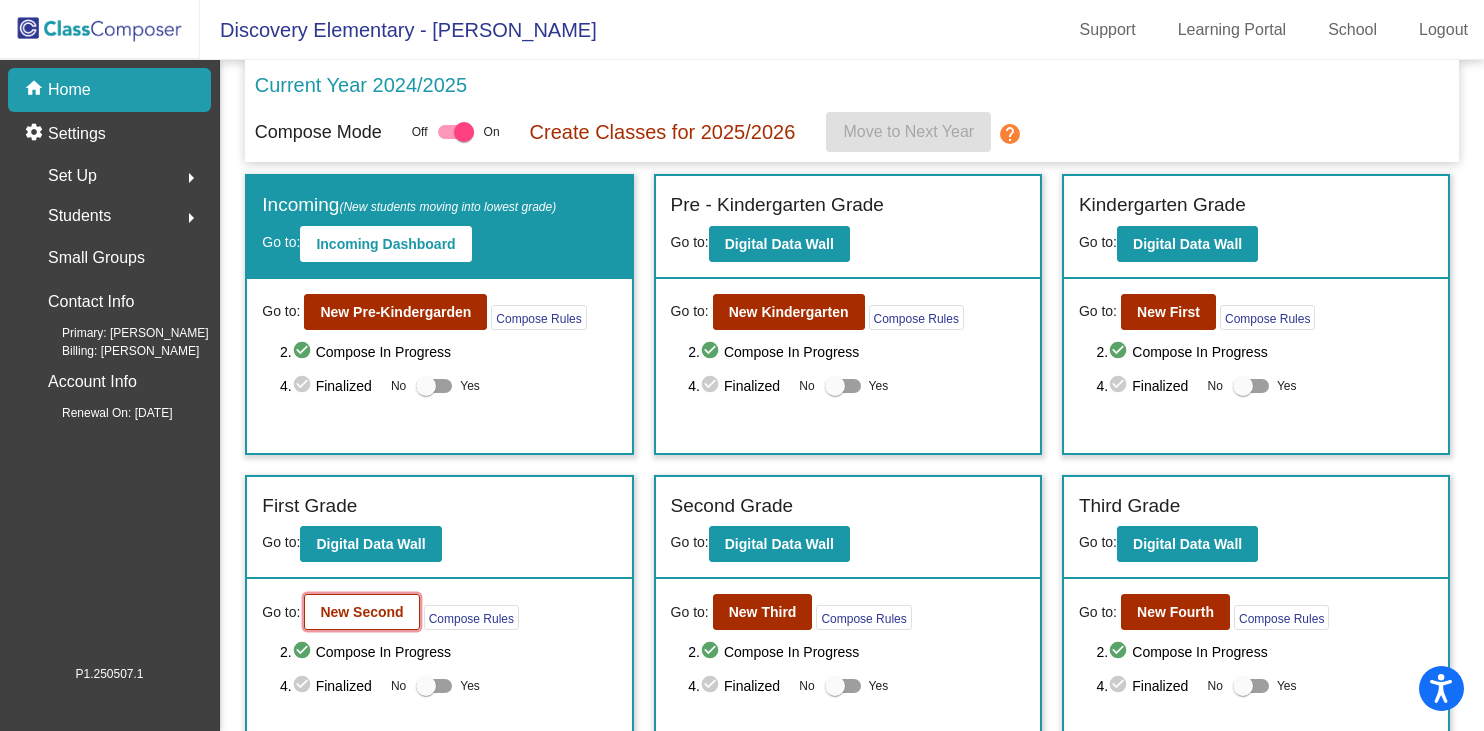 click on "New Second" 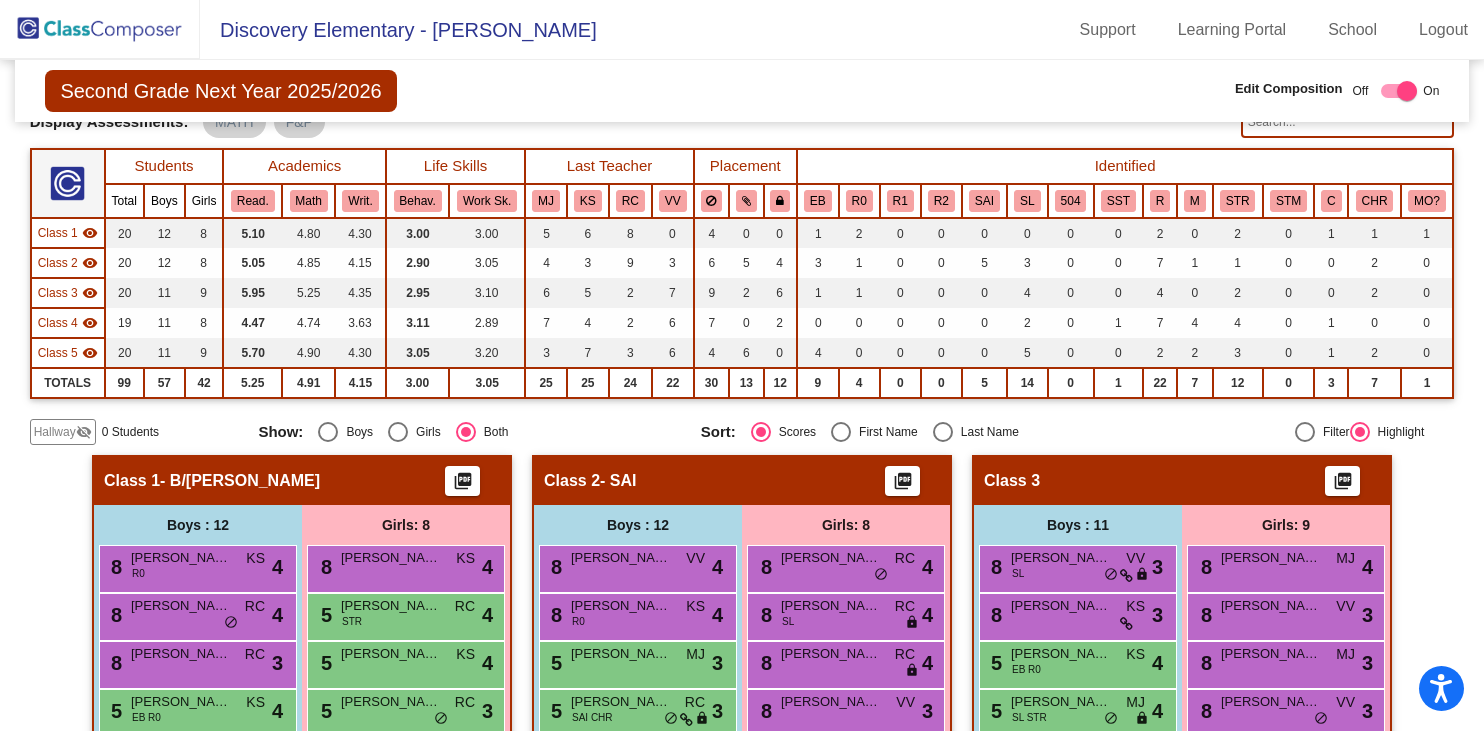 scroll, scrollTop: 0, scrollLeft: 0, axis: both 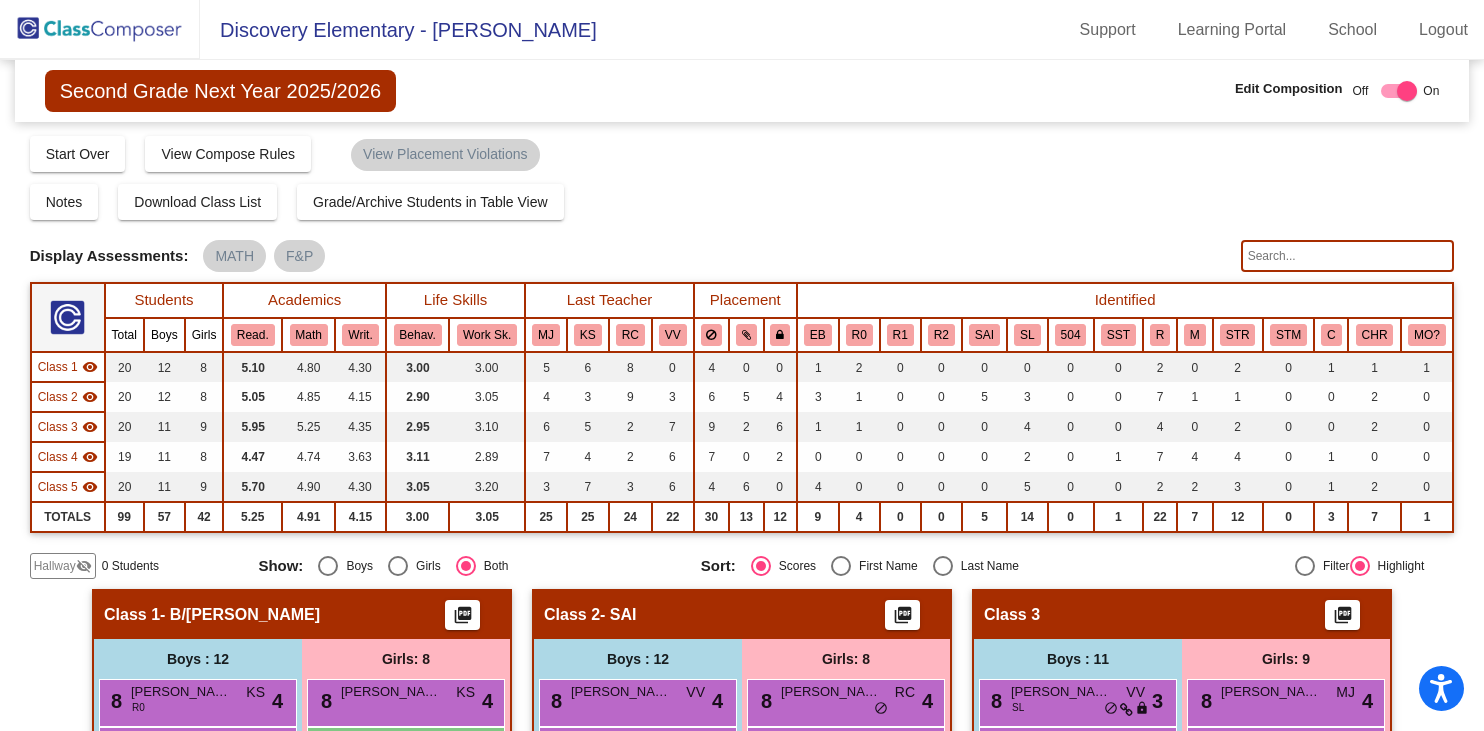 click 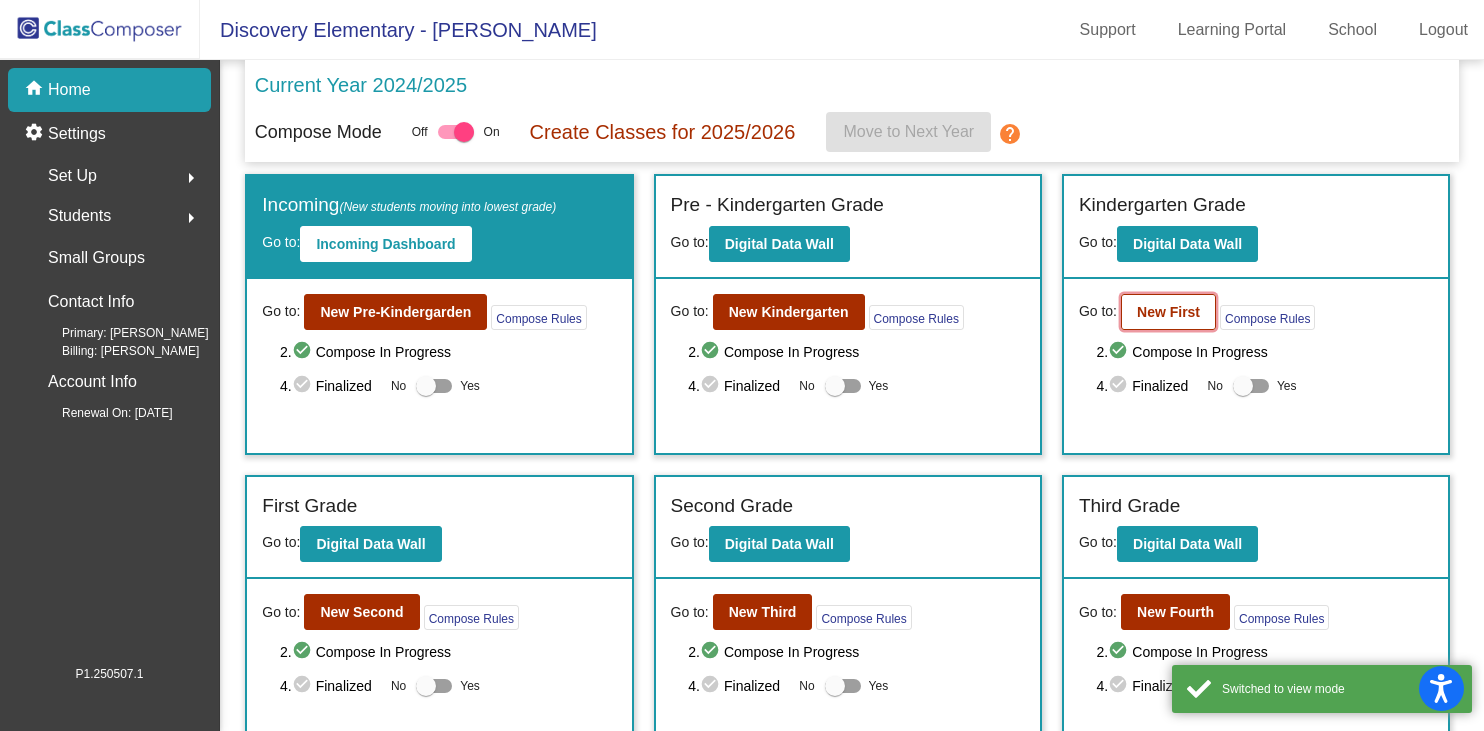 click on "New First" 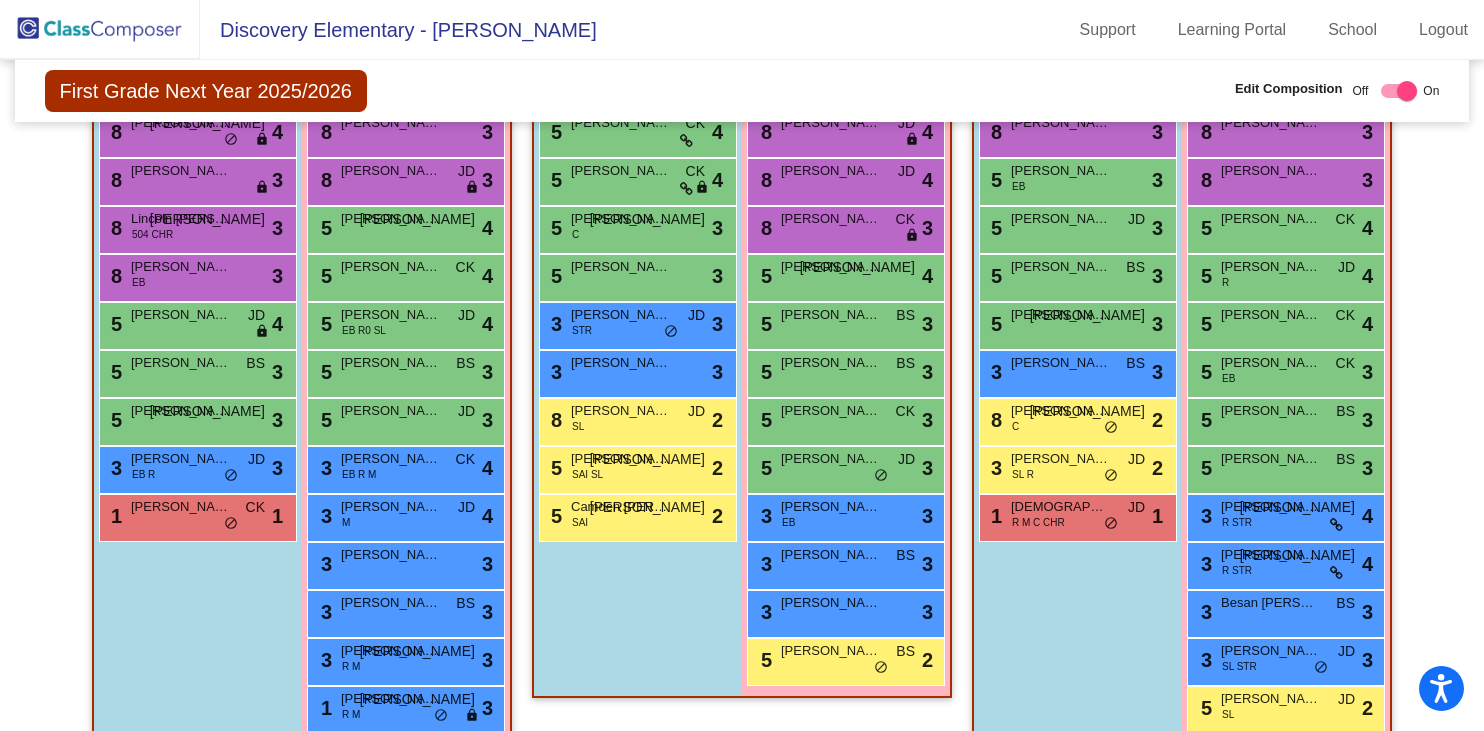 scroll, scrollTop: 681, scrollLeft: 0, axis: vertical 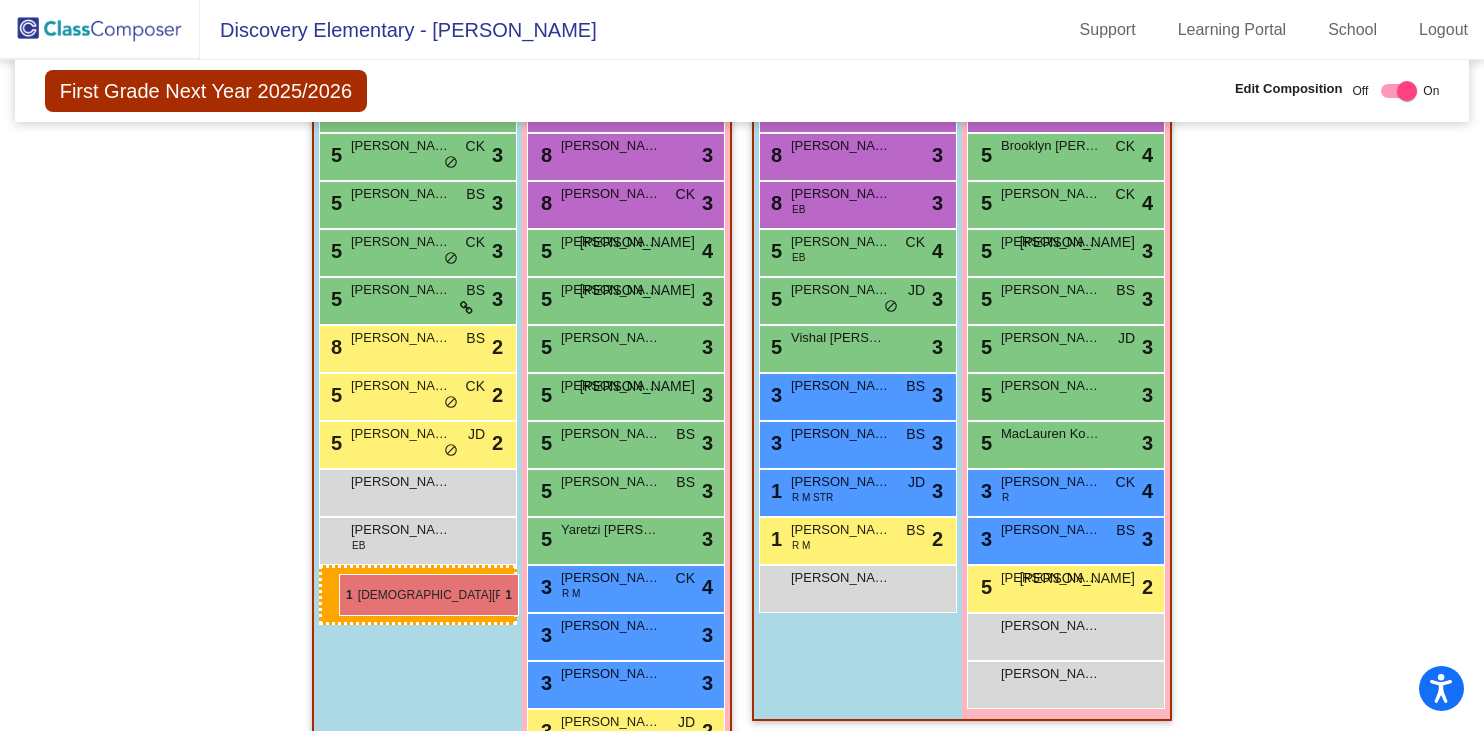 drag, startPoint x: 1087, startPoint y: 453, endPoint x: 339, endPoint y: 570, distance: 757.0951 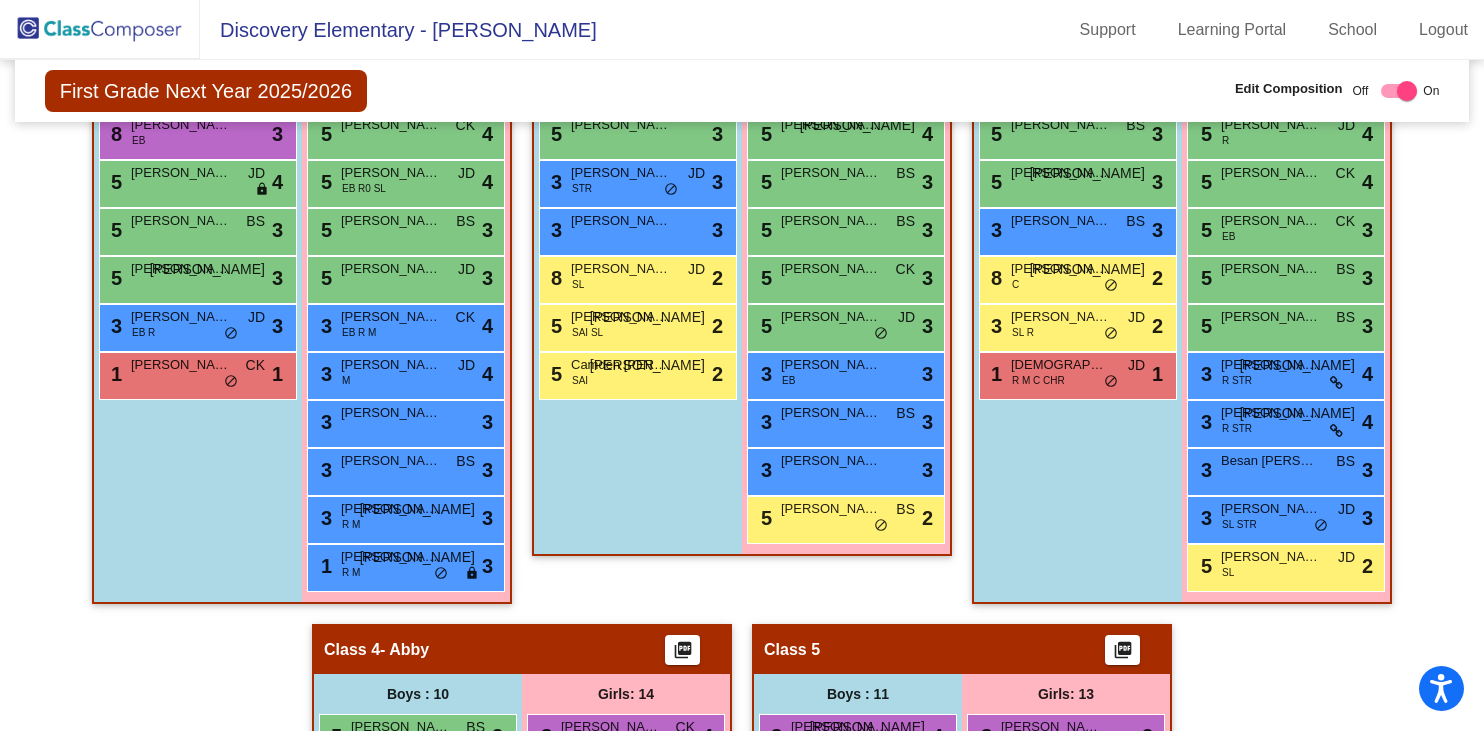 scroll, scrollTop: 797, scrollLeft: 0, axis: vertical 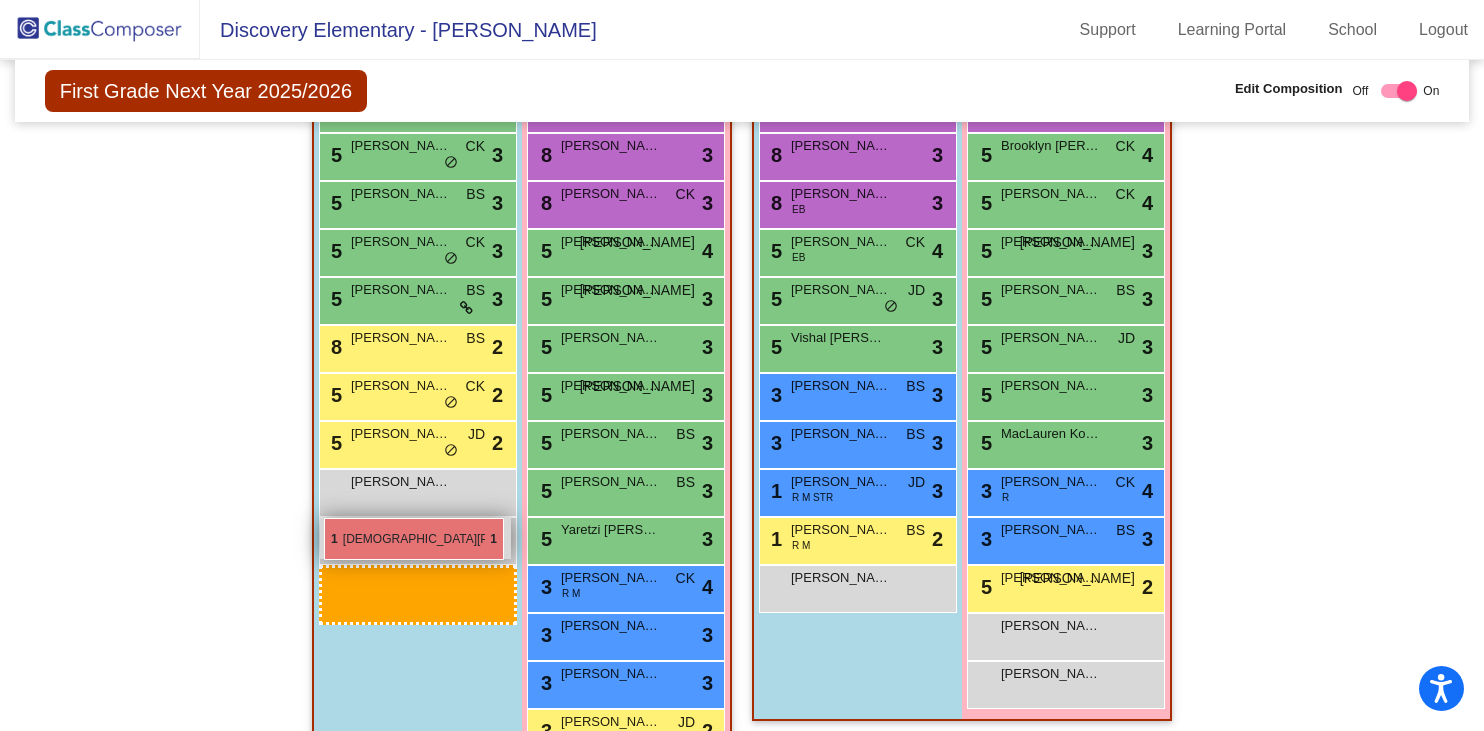 drag, startPoint x: 1065, startPoint y: 333, endPoint x: 324, endPoint y: 517, distance: 763.5031 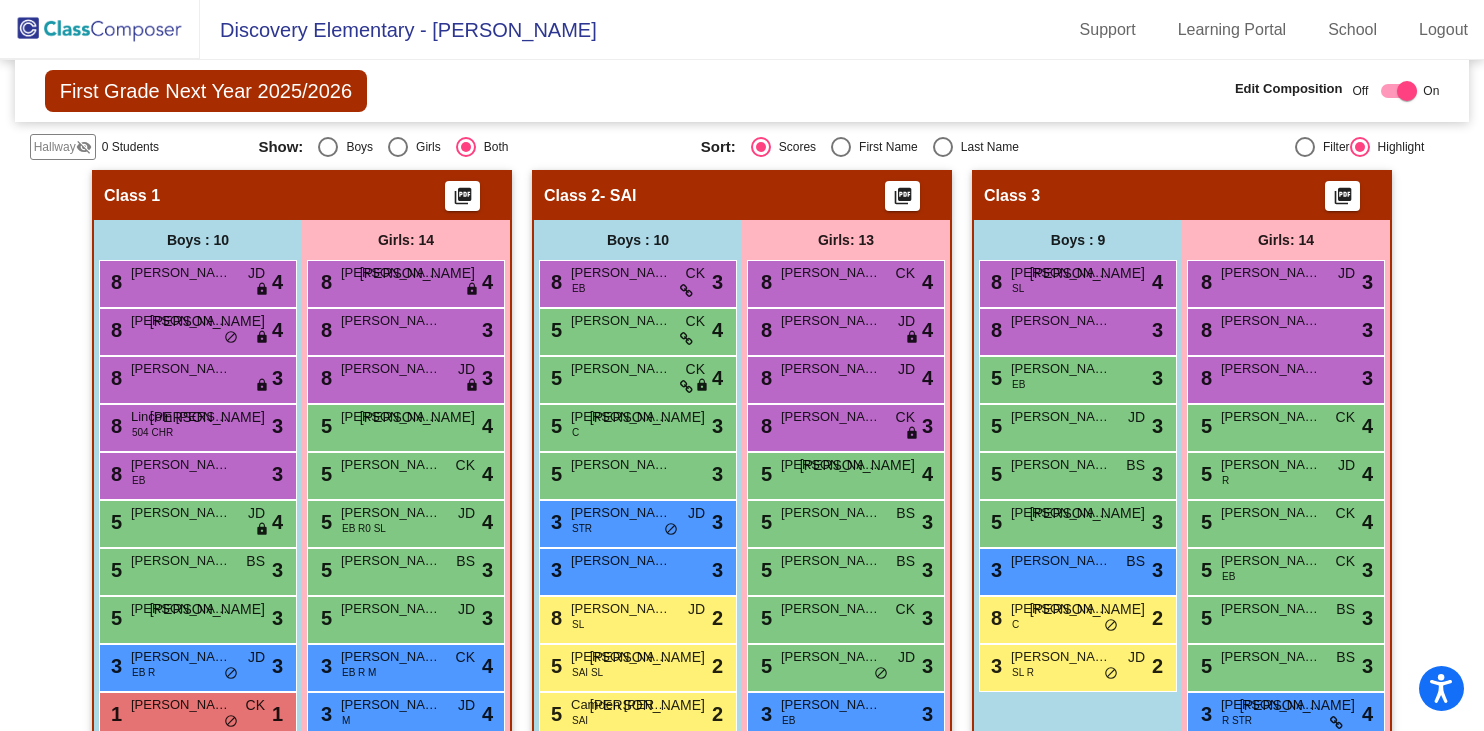 scroll, scrollTop: 451, scrollLeft: 0, axis: vertical 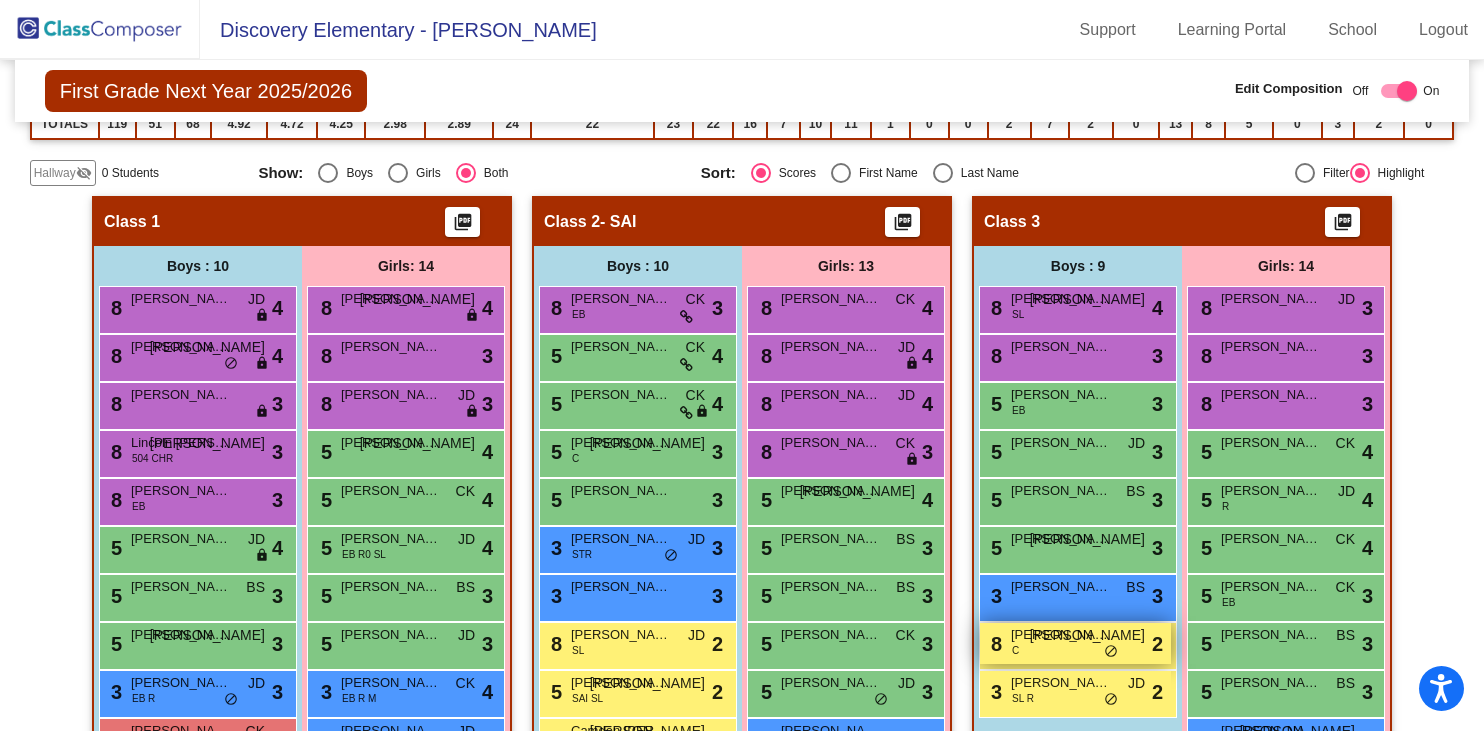 click on "8 [PERSON_NAME] C JO lock do_not_disturb_alt 2" at bounding box center [1075, 643] 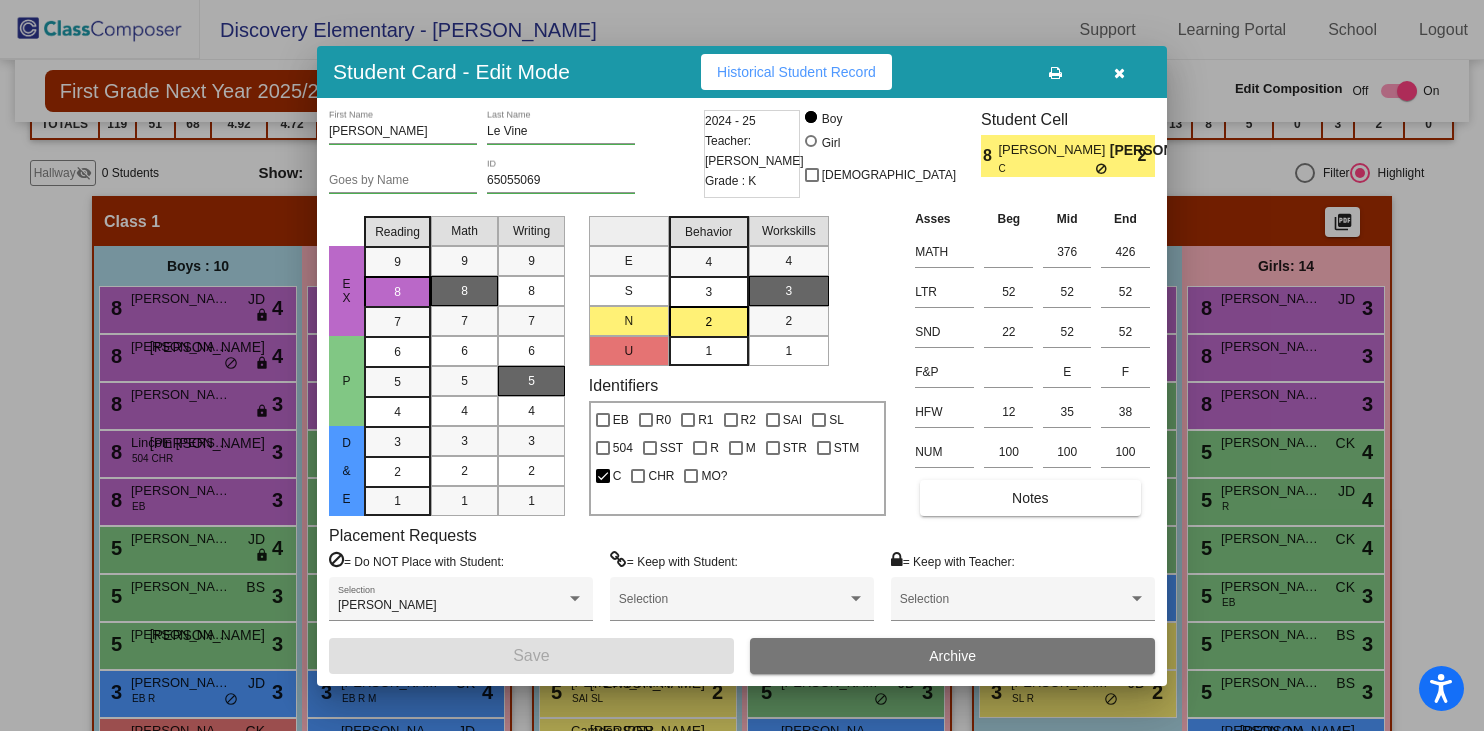 click at bounding box center [1119, 73] 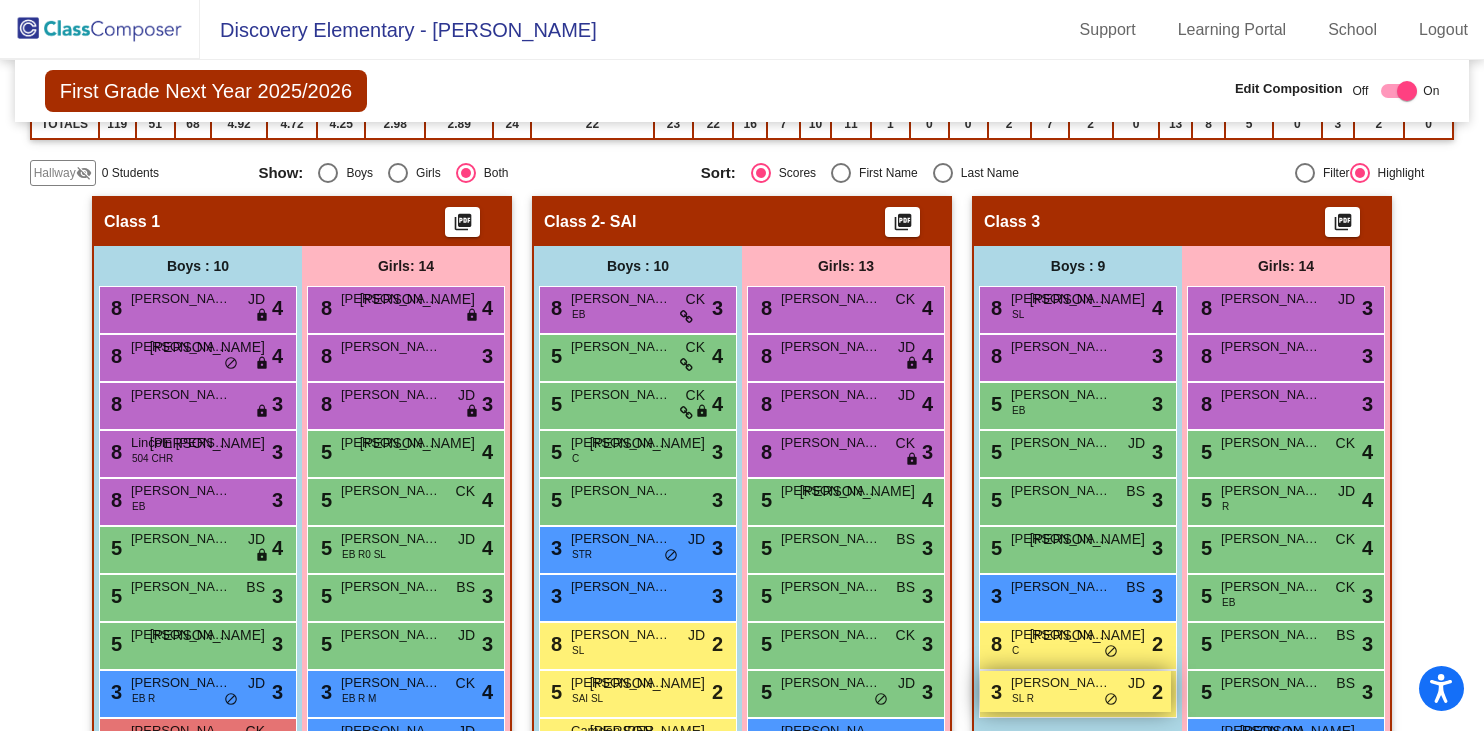 click on "[PERSON_NAME]" at bounding box center (1061, 683) 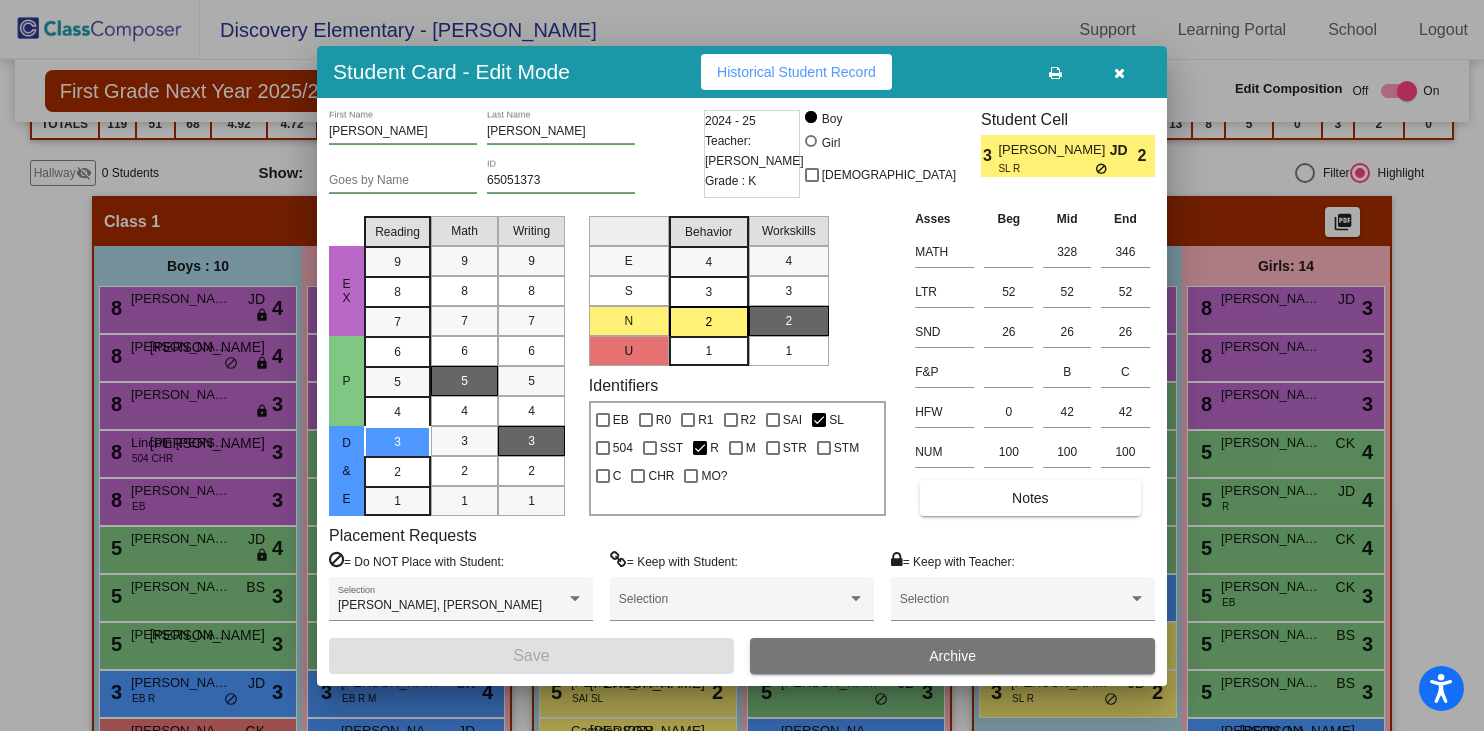 click at bounding box center (1119, 73) 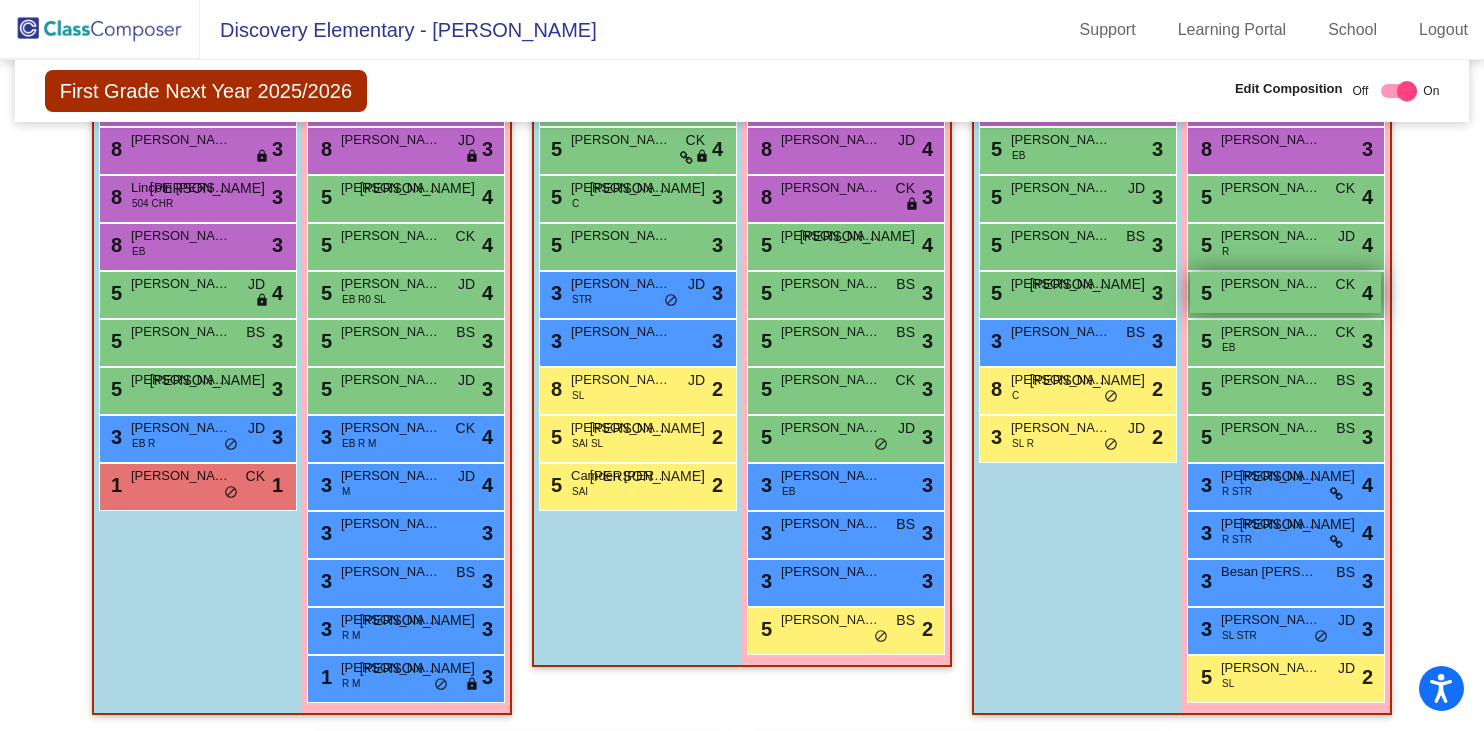 scroll, scrollTop: 708, scrollLeft: 0, axis: vertical 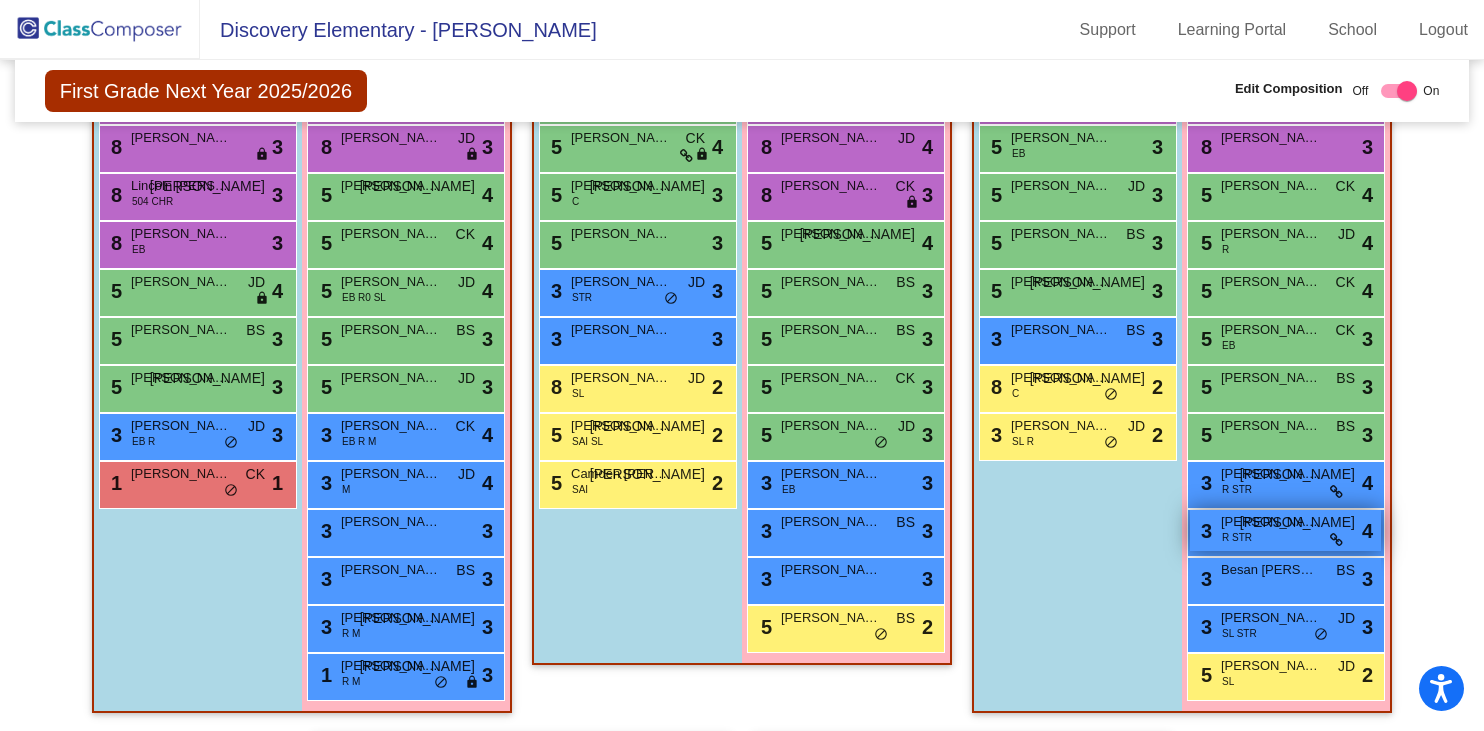 click on "[PERSON_NAME]" at bounding box center [1271, 522] 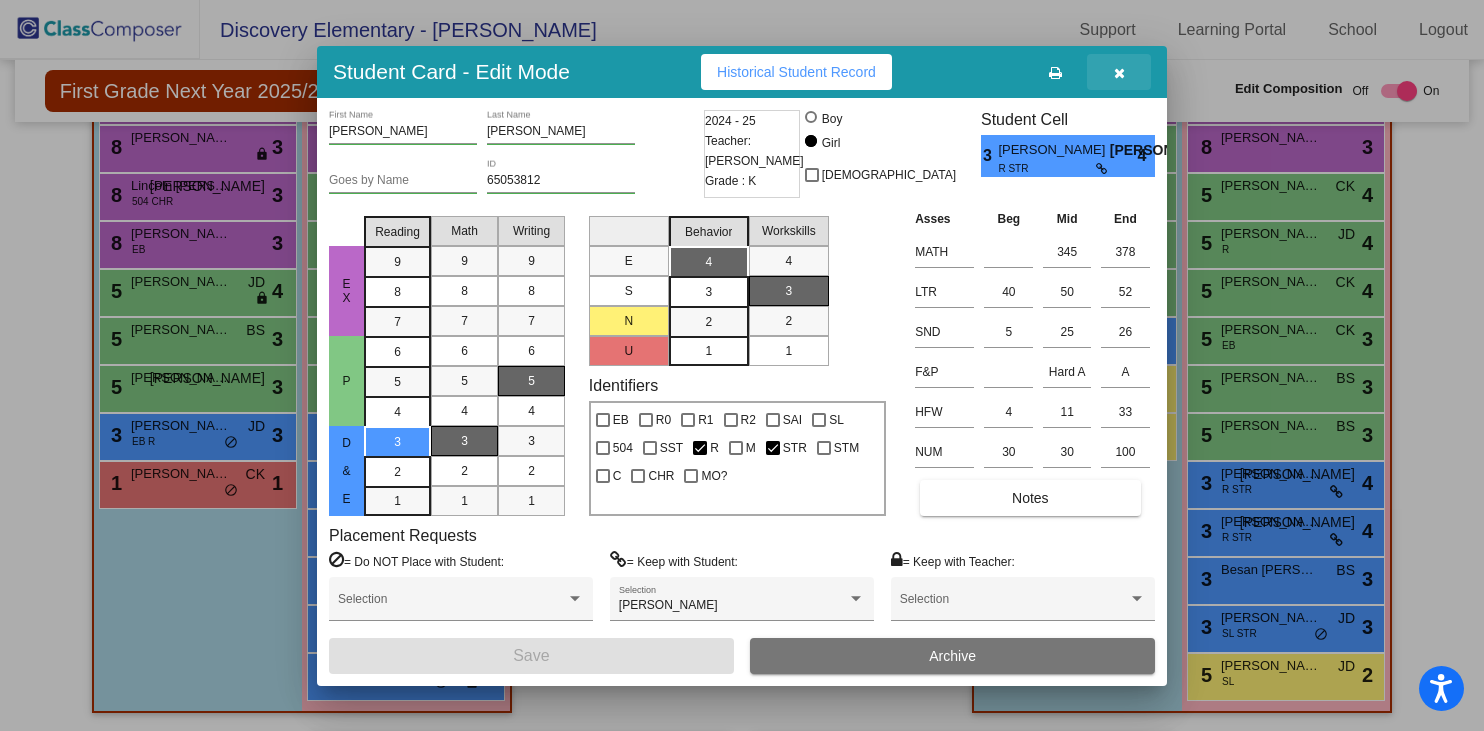 click at bounding box center (1119, 73) 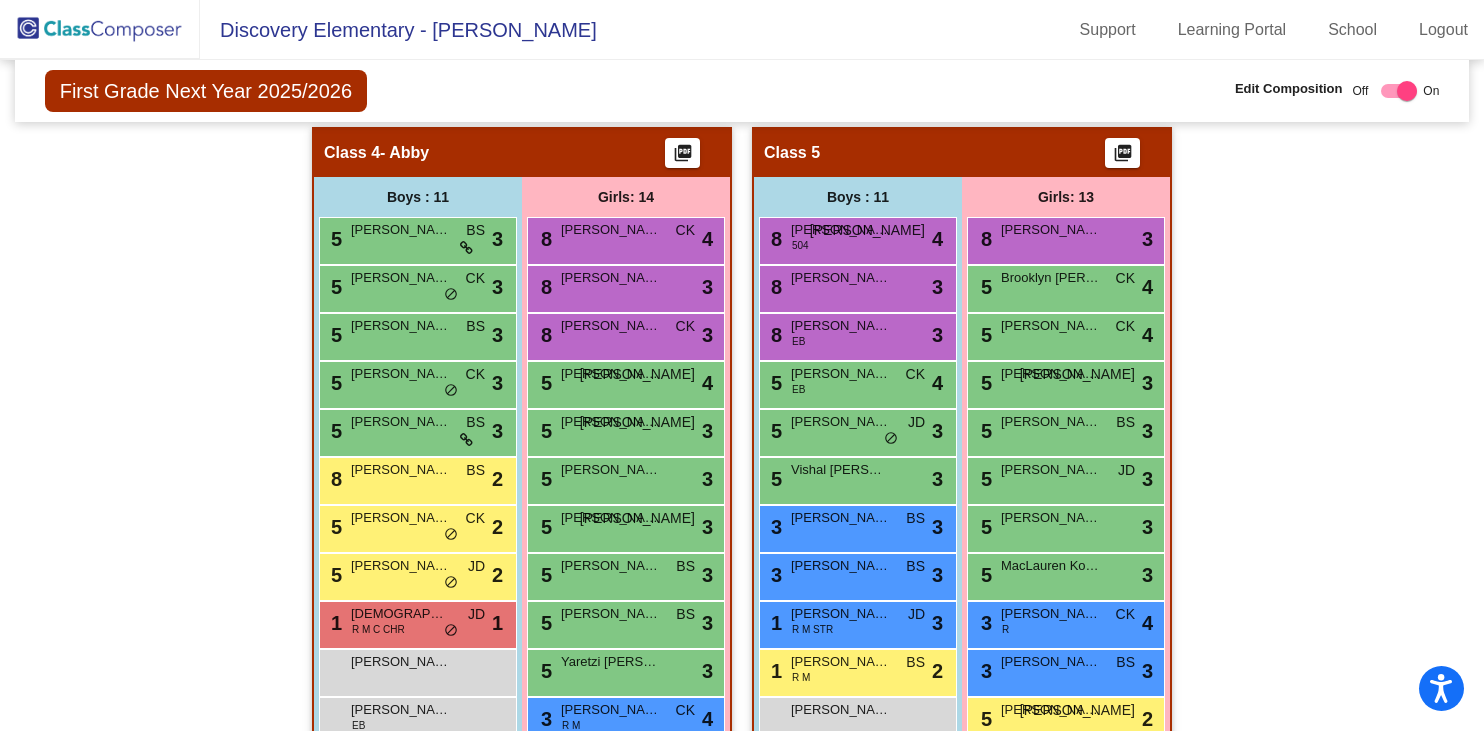 scroll, scrollTop: 1312, scrollLeft: 0, axis: vertical 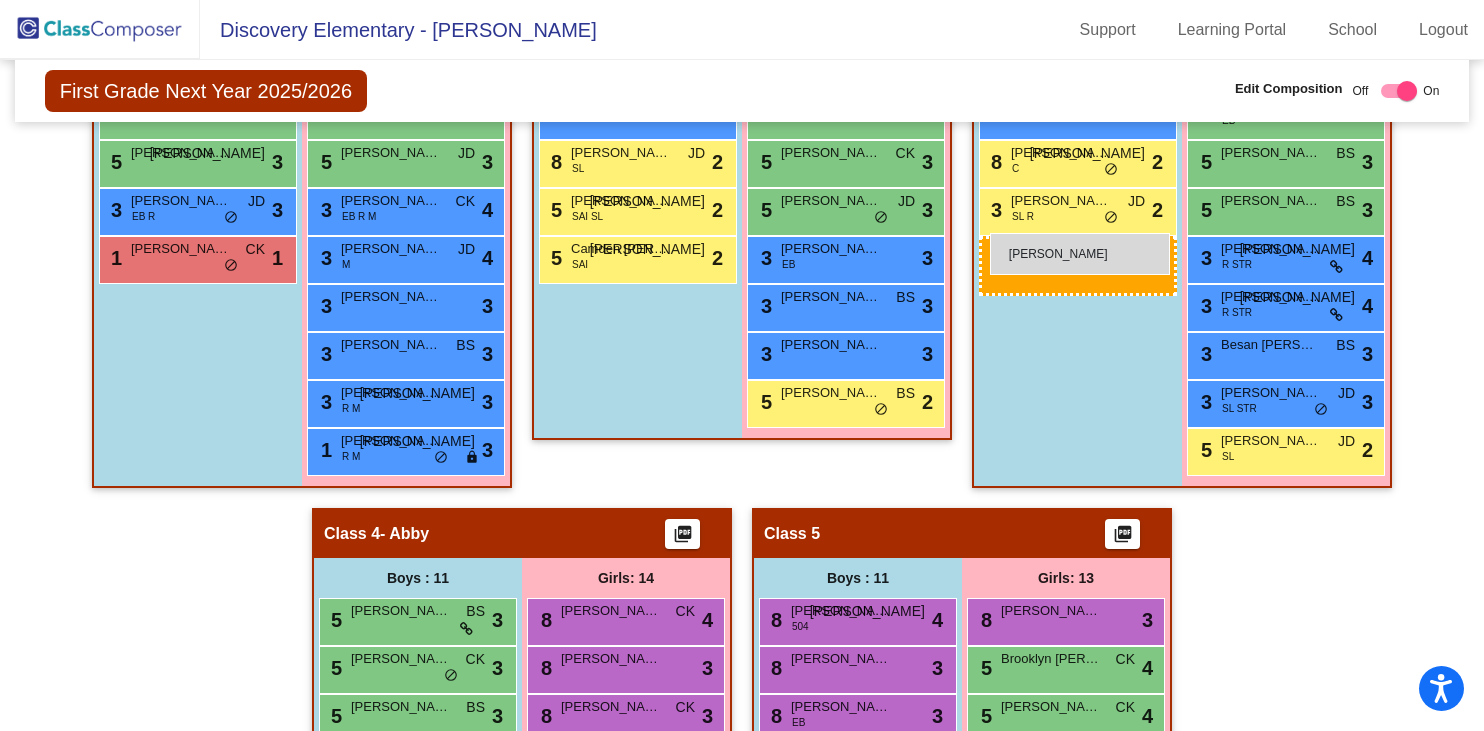 drag, startPoint x: 426, startPoint y: 635, endPoint x: 990, endPoint y: 233, distance: 692.60376 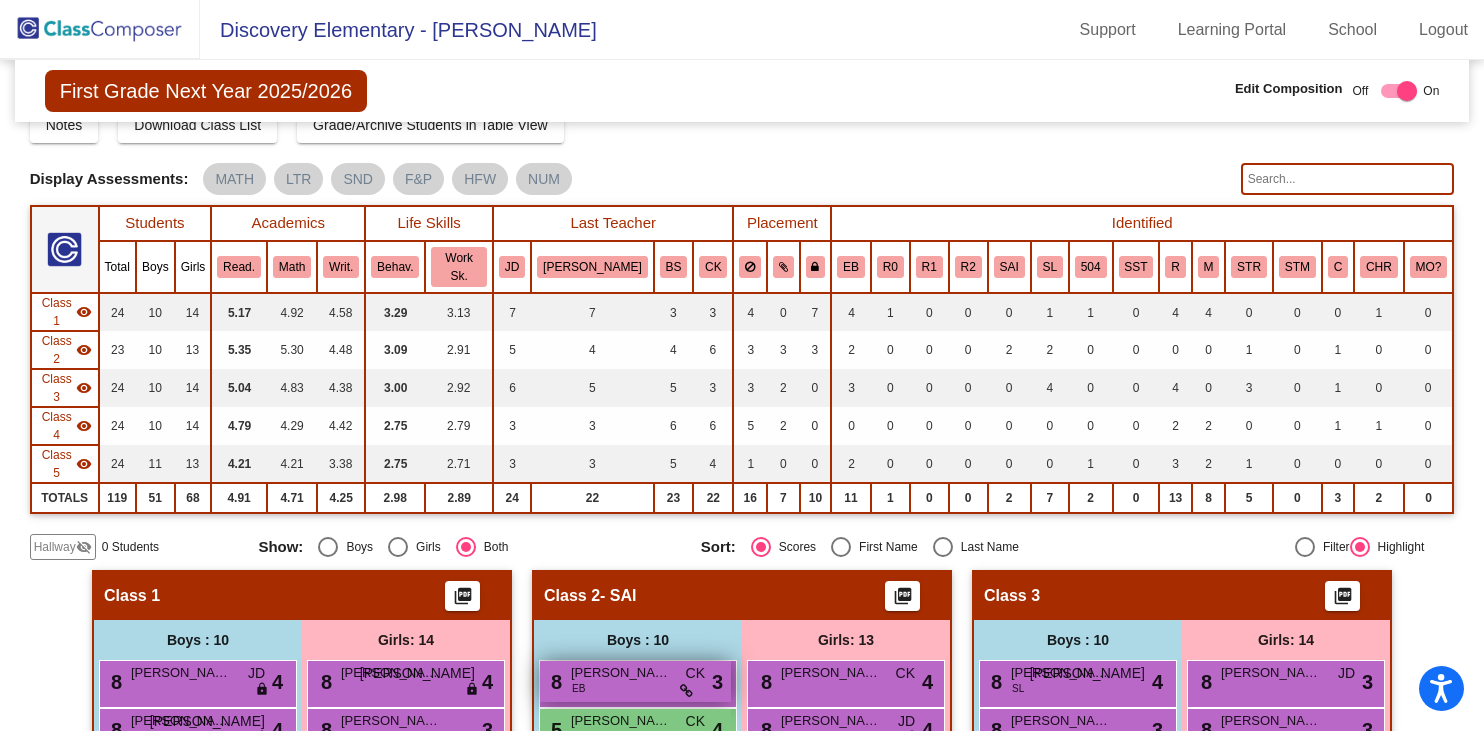 scroll, scrollTop: 0, scrollLeft: 0, axis: both 